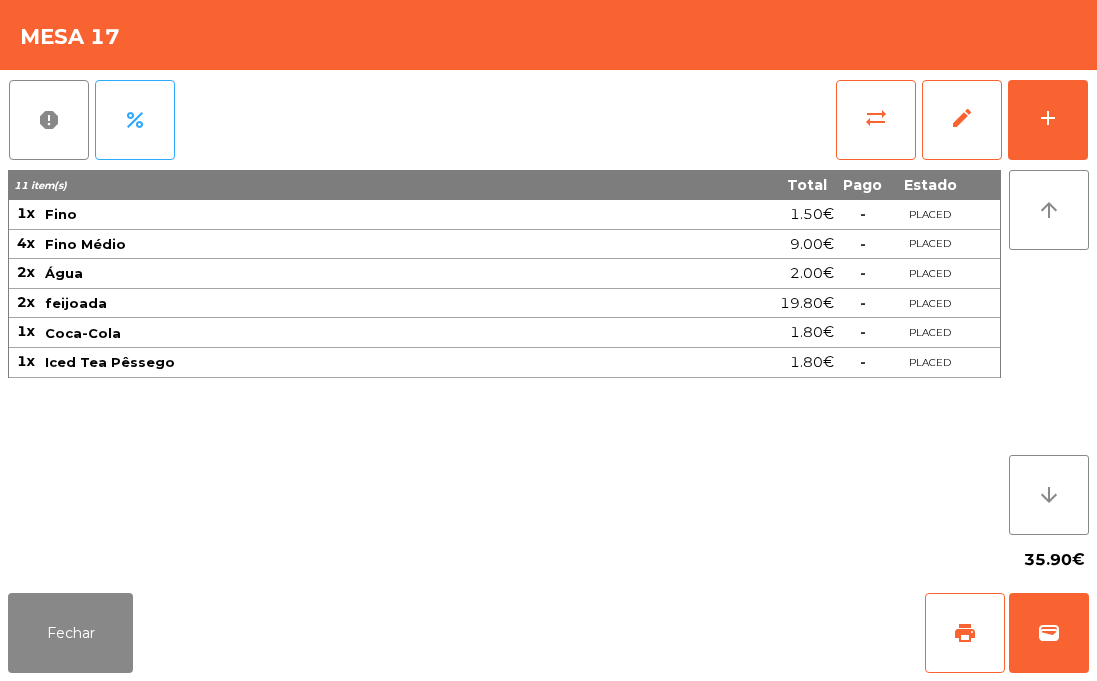 scroll, scrollTop: 0, scrollLeft: 0, axis: both 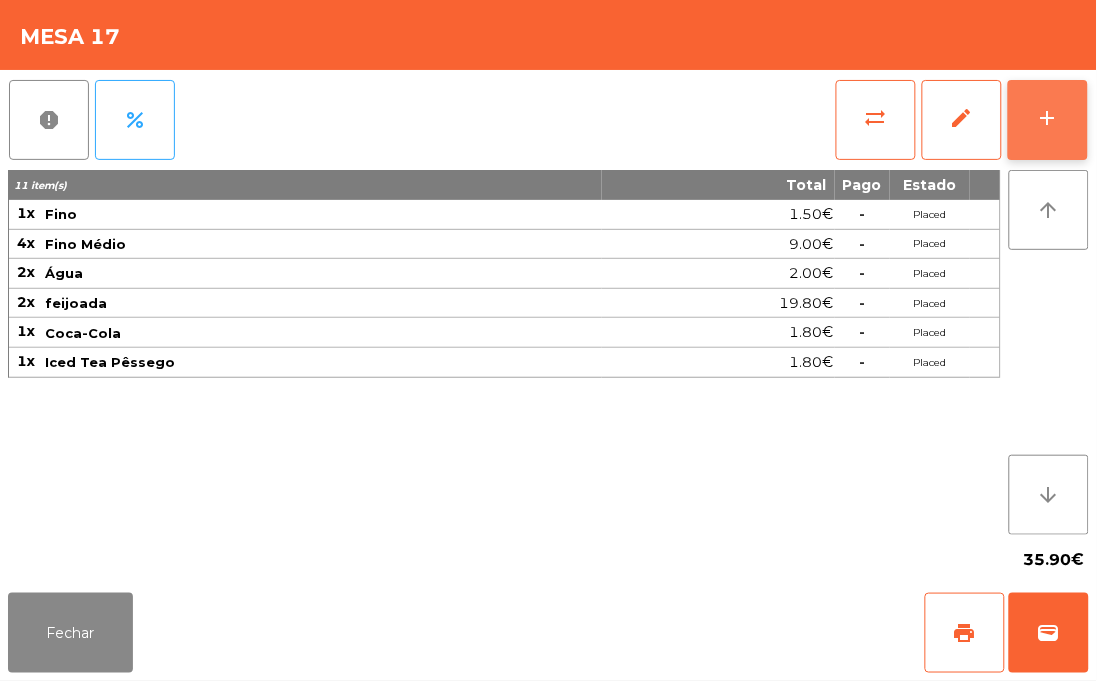 click on "add" 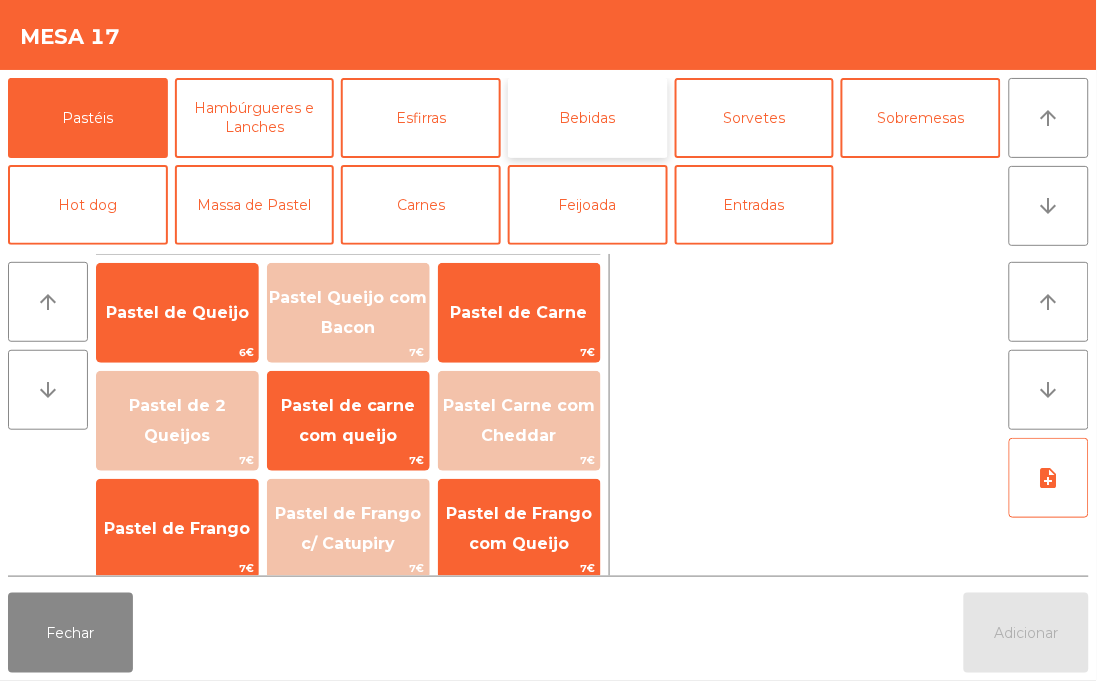 click on "Bebidas" 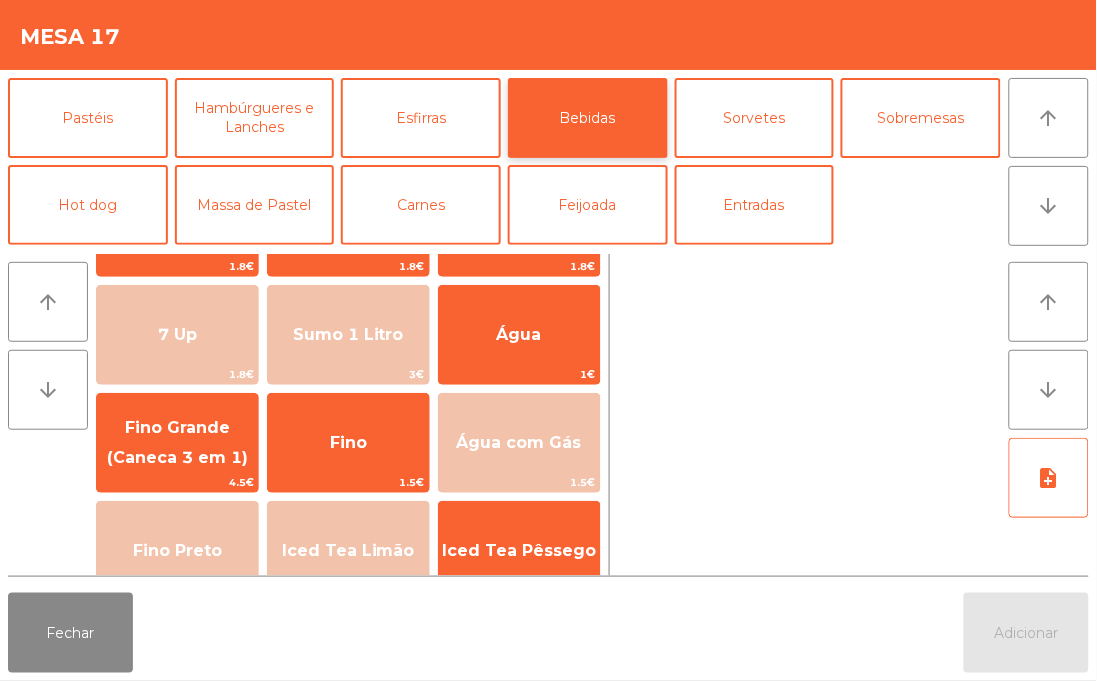 scroll, scrollTop: 0, scrollLeft: 0, axis: both 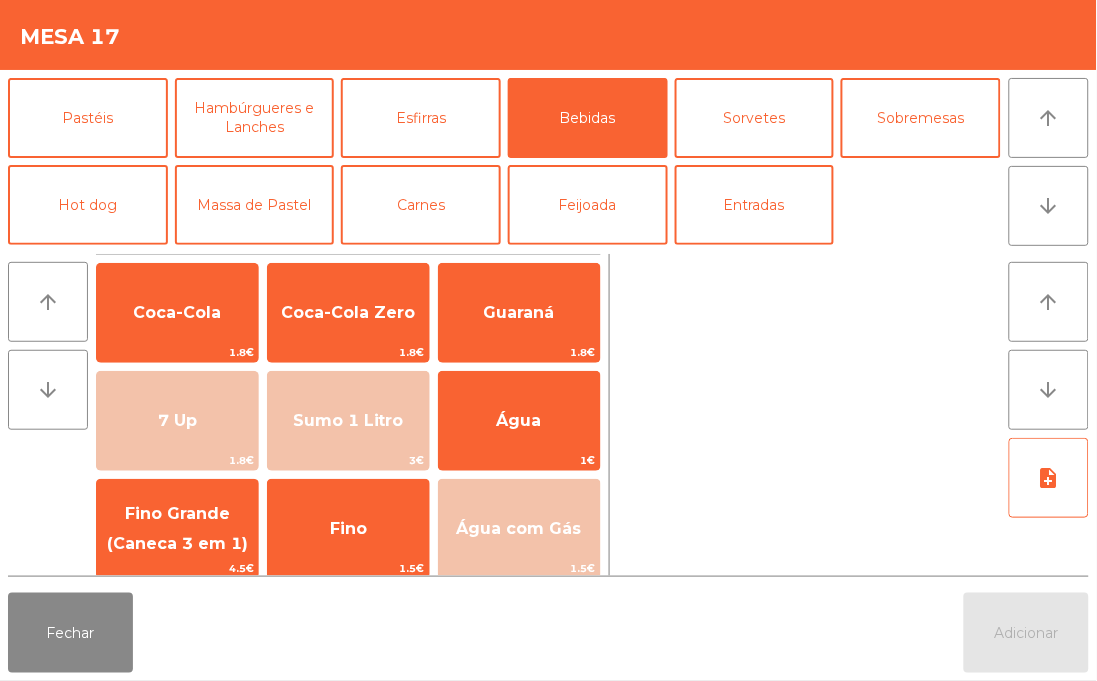 click 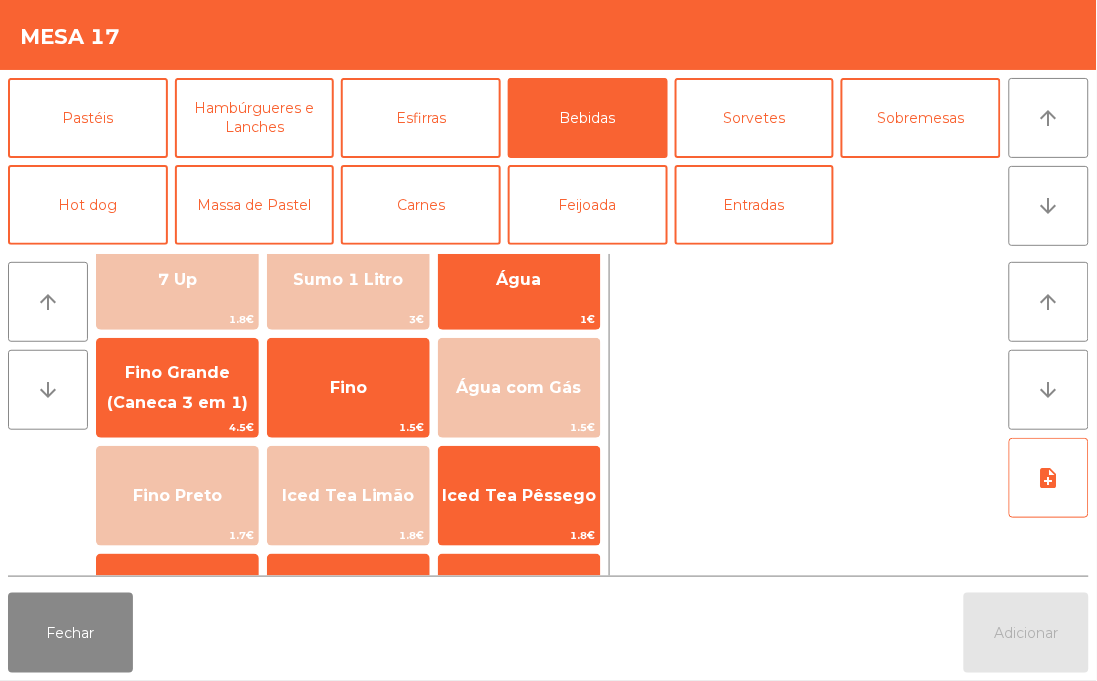 scroll, scrollTop: 153, scrollLeft: 0, axis: vertical 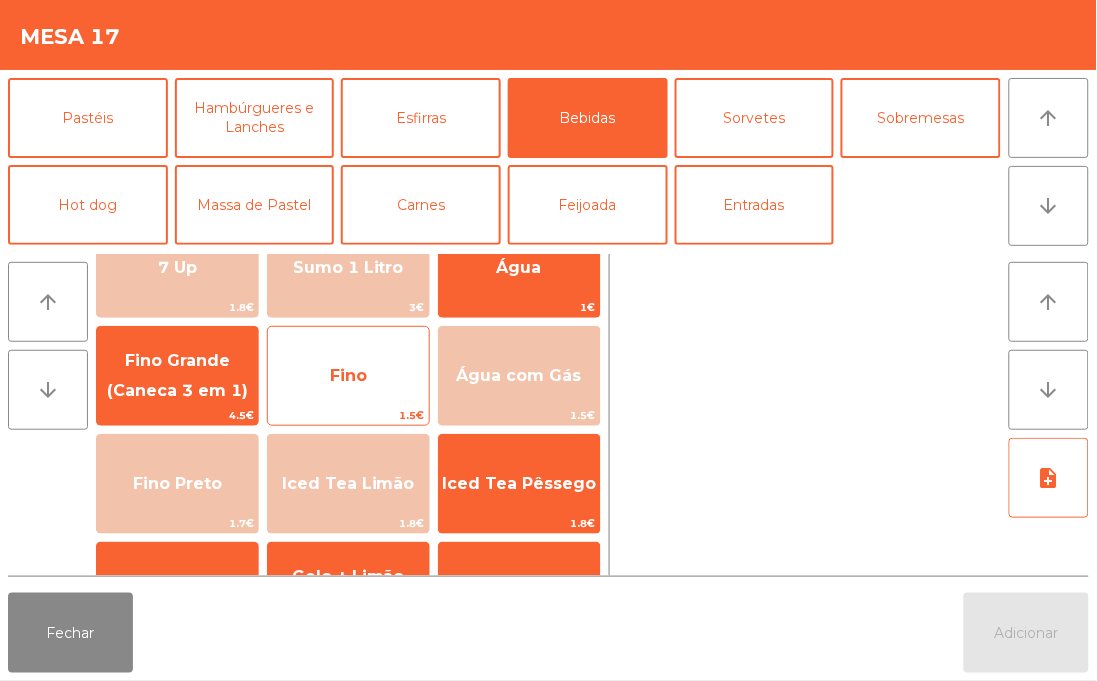 click on "Fino" 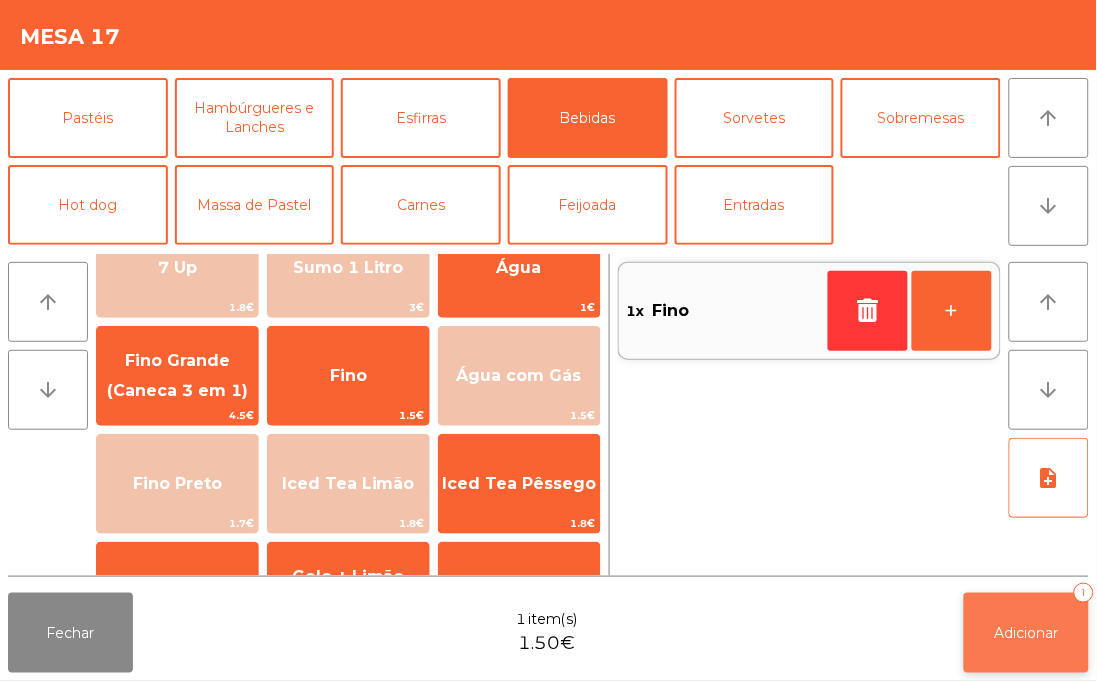 click on "Adicionar" 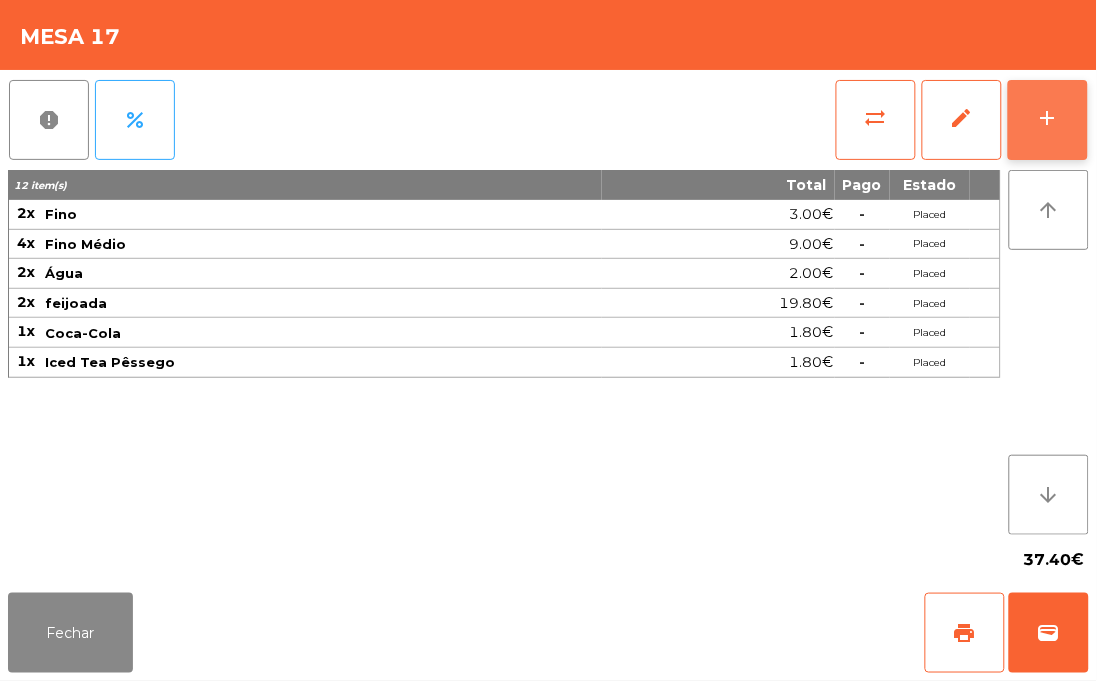 click on "add" 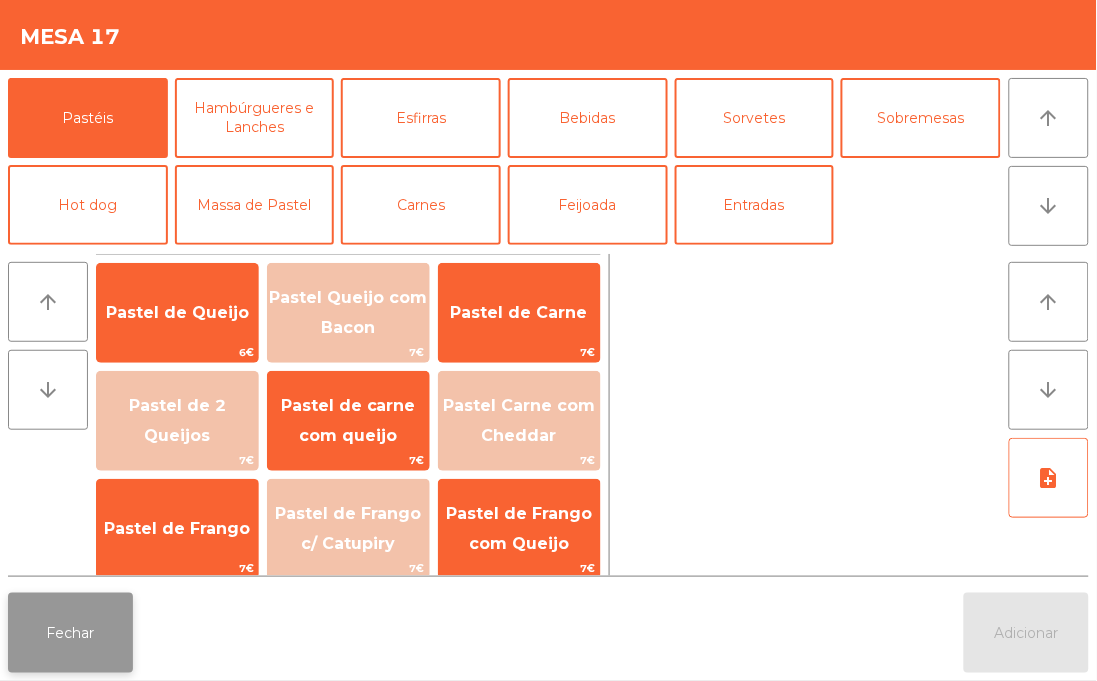 click on "Fechar" 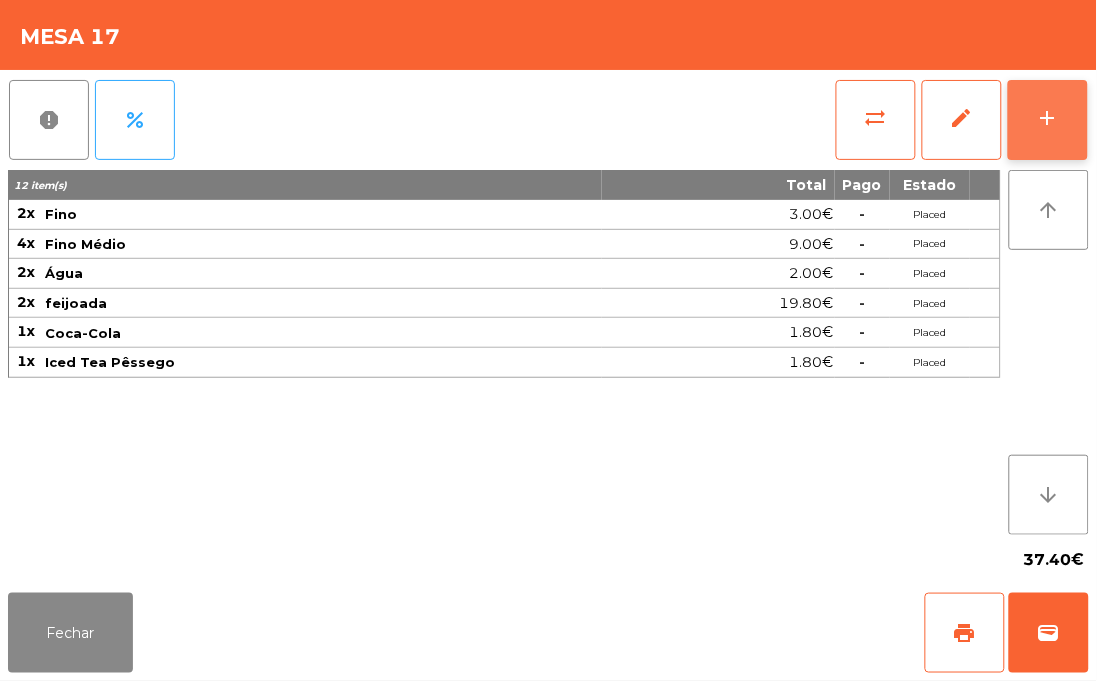 click on "add" 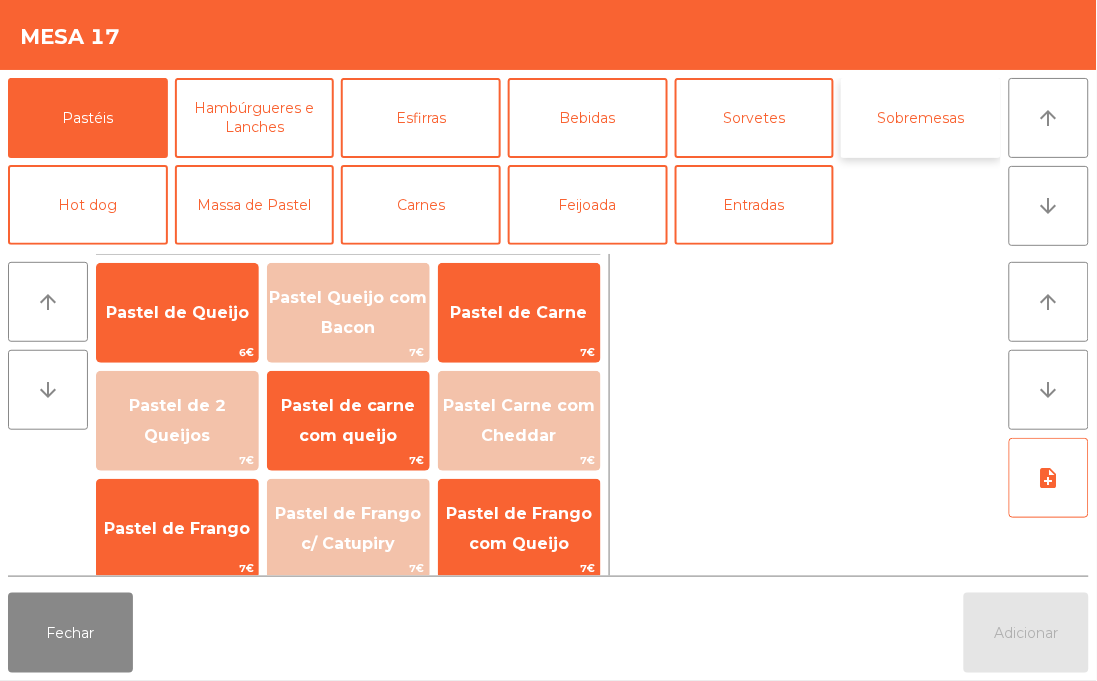 click on "Sobremesas" 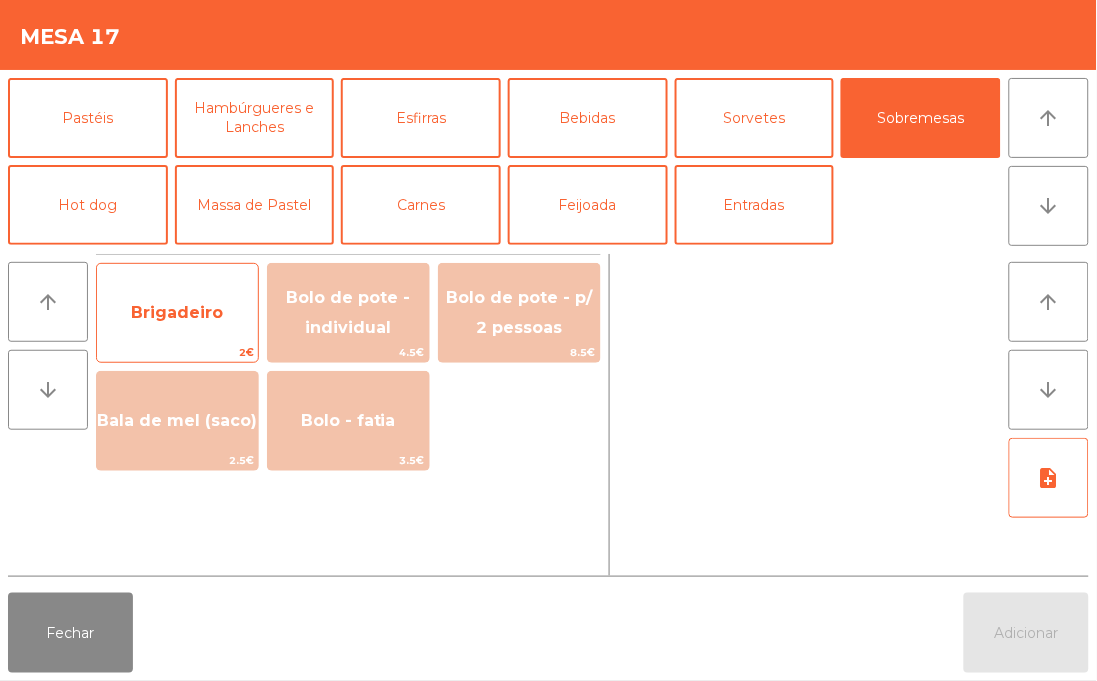 click on "Brigadeiro" 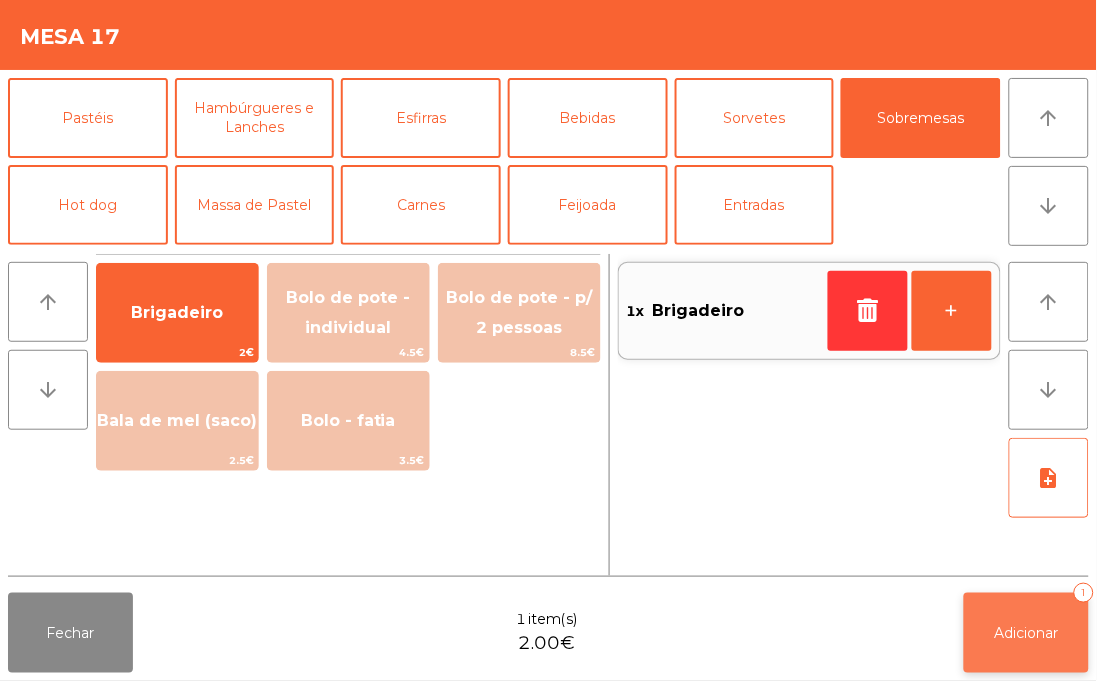 click on "Adicionar" 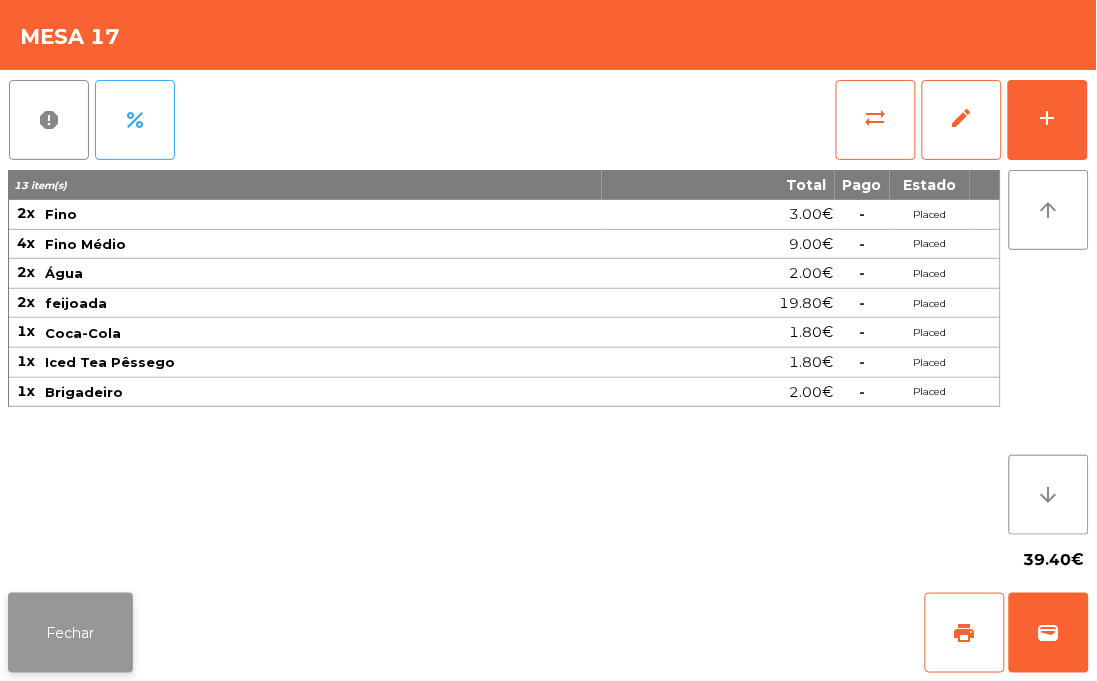 click on "Fechar" 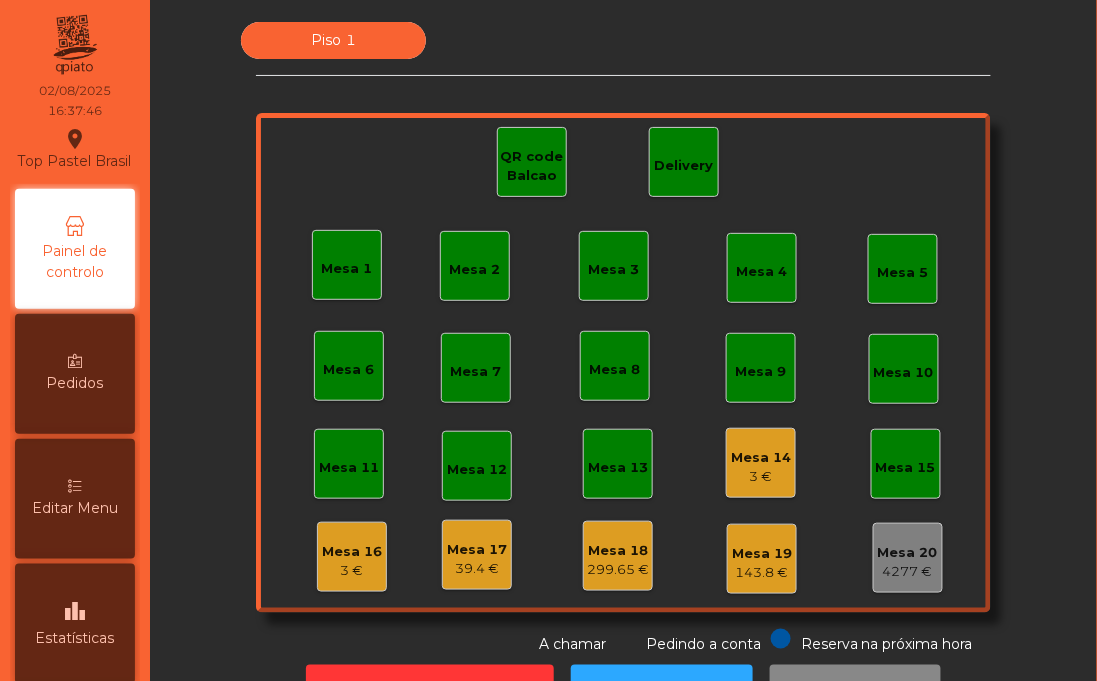 scroll, scrollTop: 72, scrollLeft: 0, axis: vertical 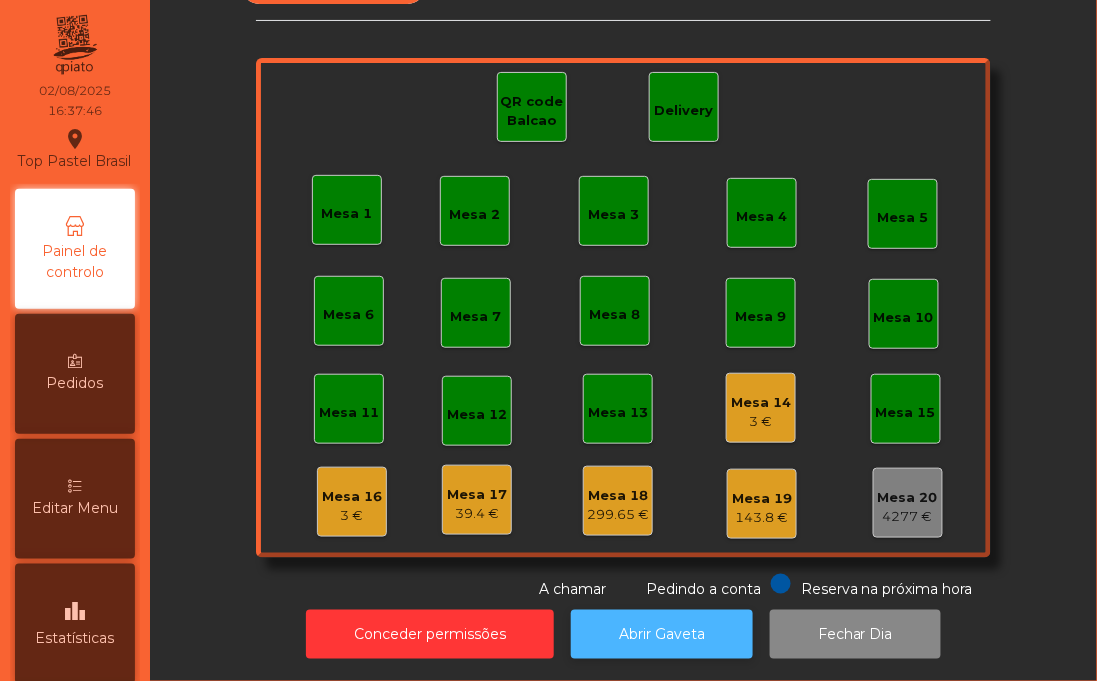 click on "Abrir Gaveta" 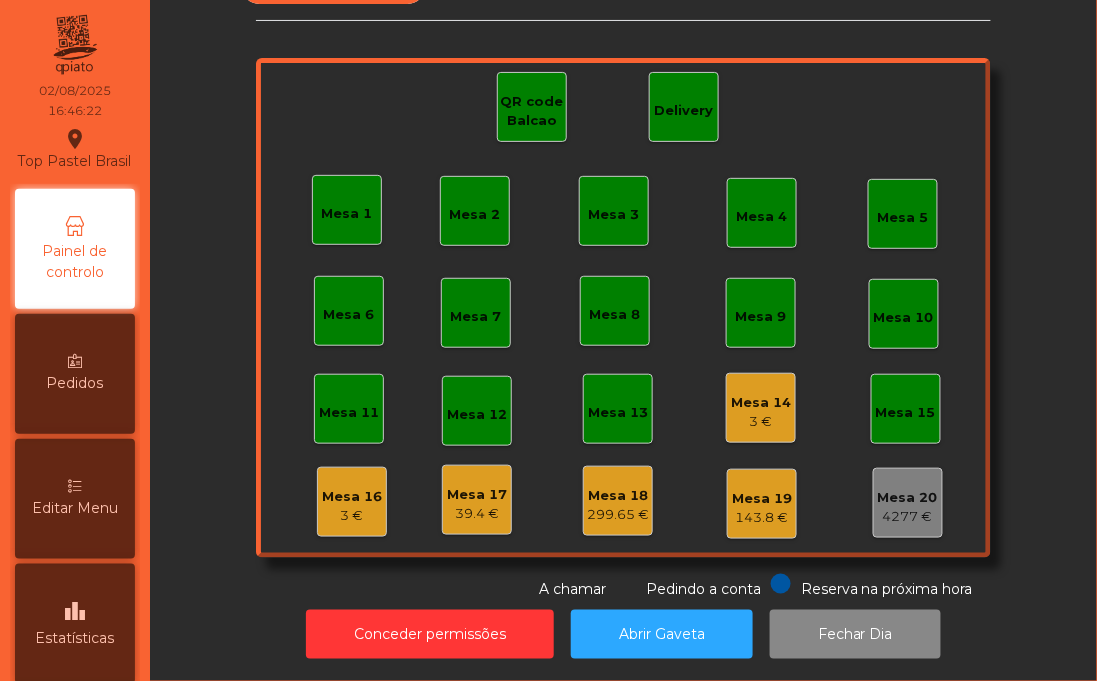 click on "Mesa 17   39.4 €" 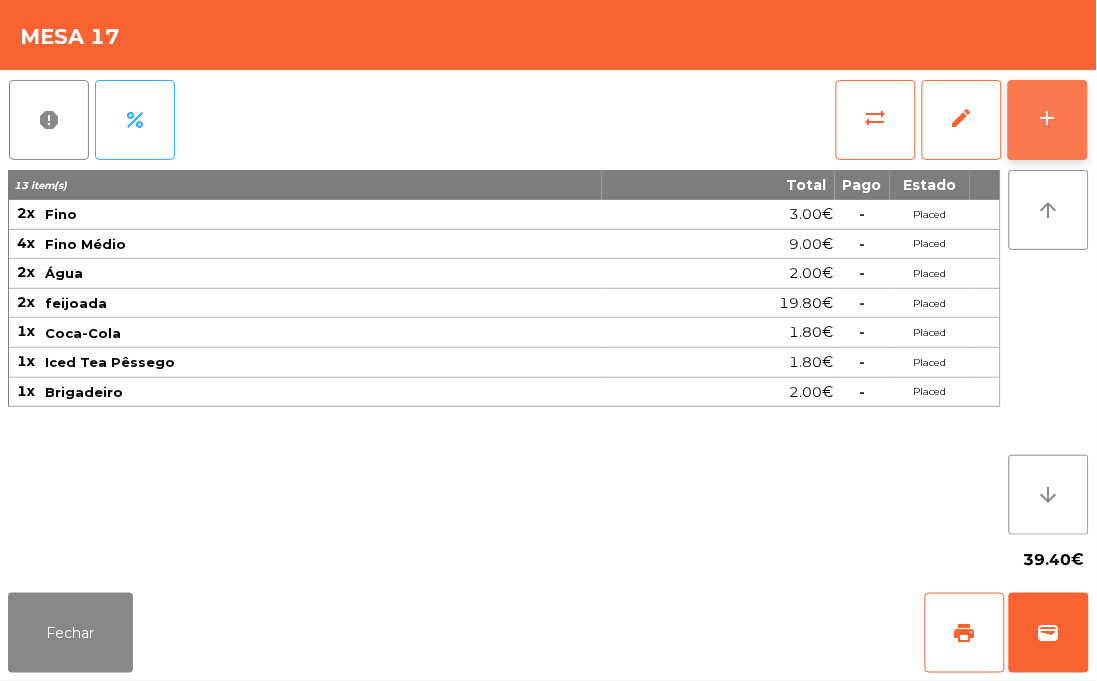 click on "add" 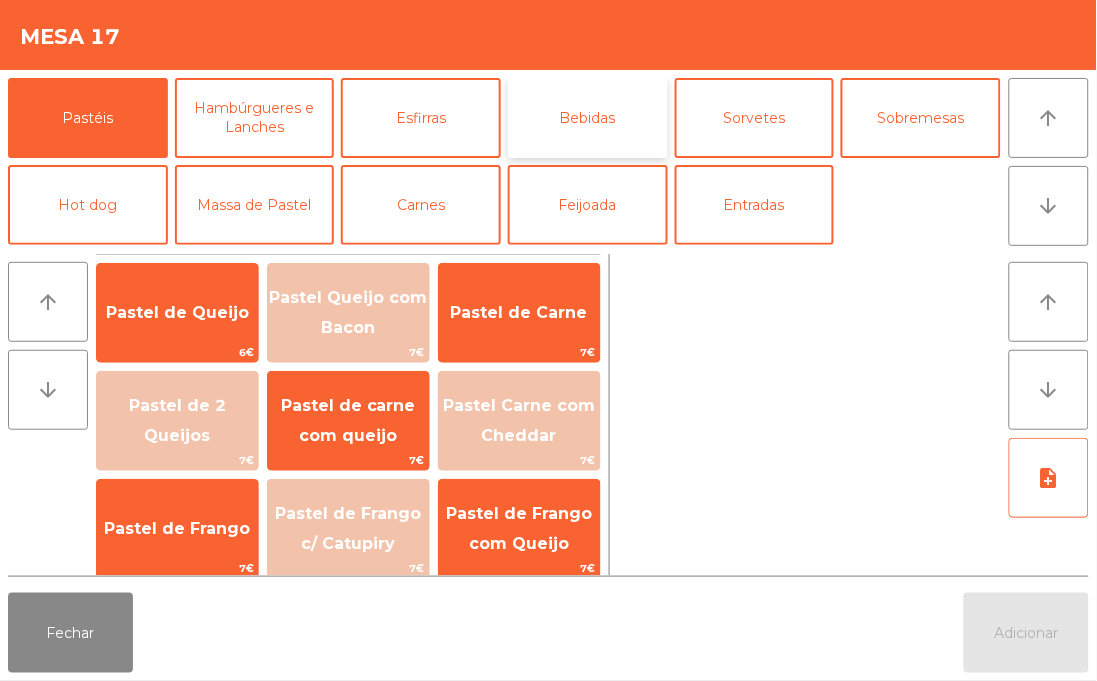 click on "Bebidas" 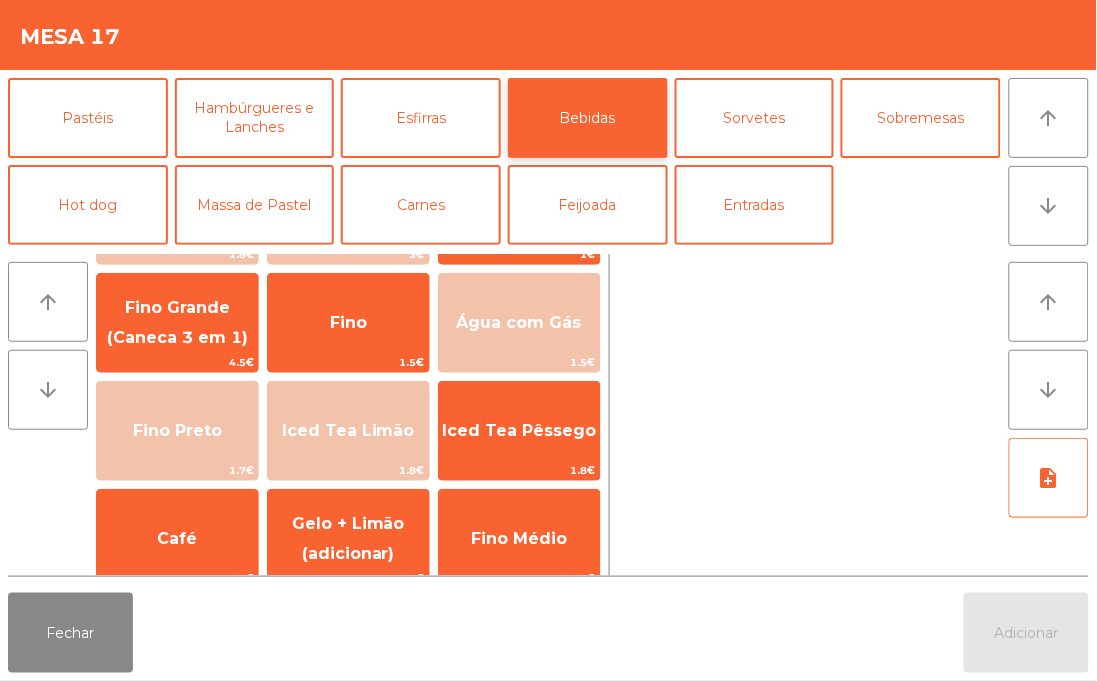 scroll, scrollTop: 211, scrollLeft: 0, axis: vertical 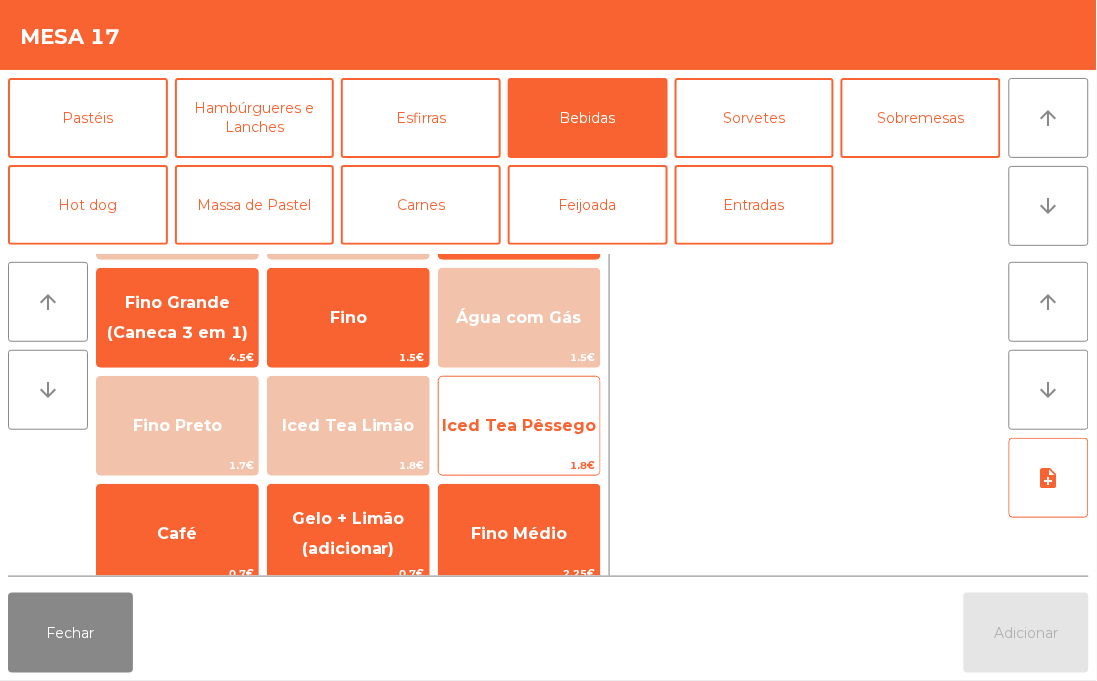 click on "Iced Tea Pêssego" 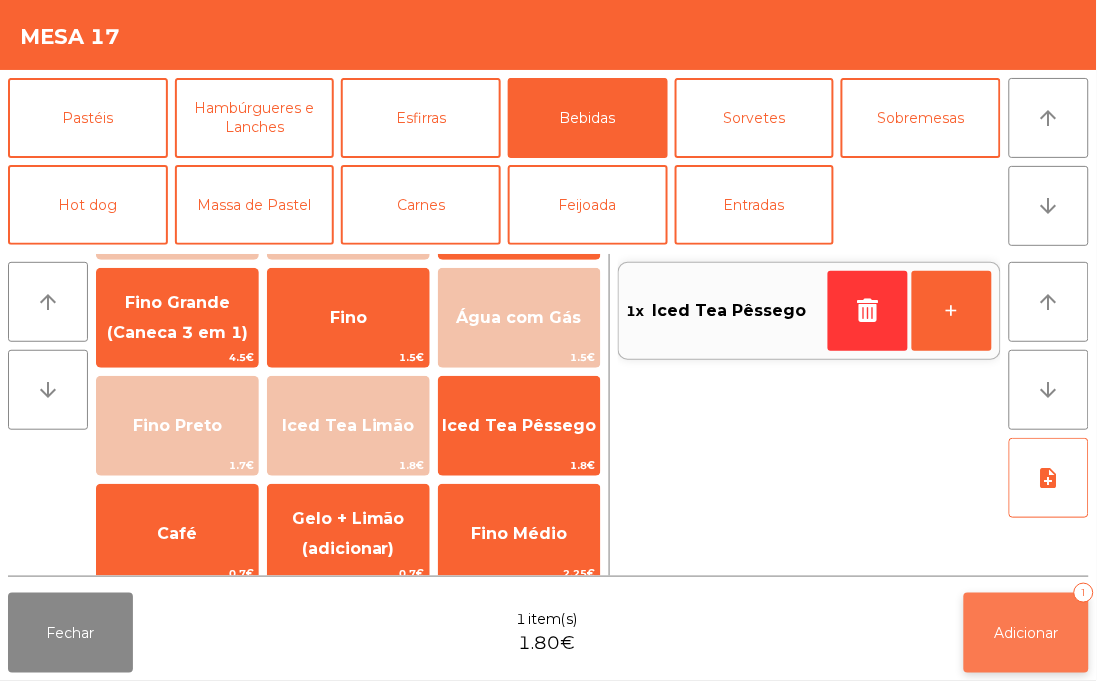 click on "Adicionar" 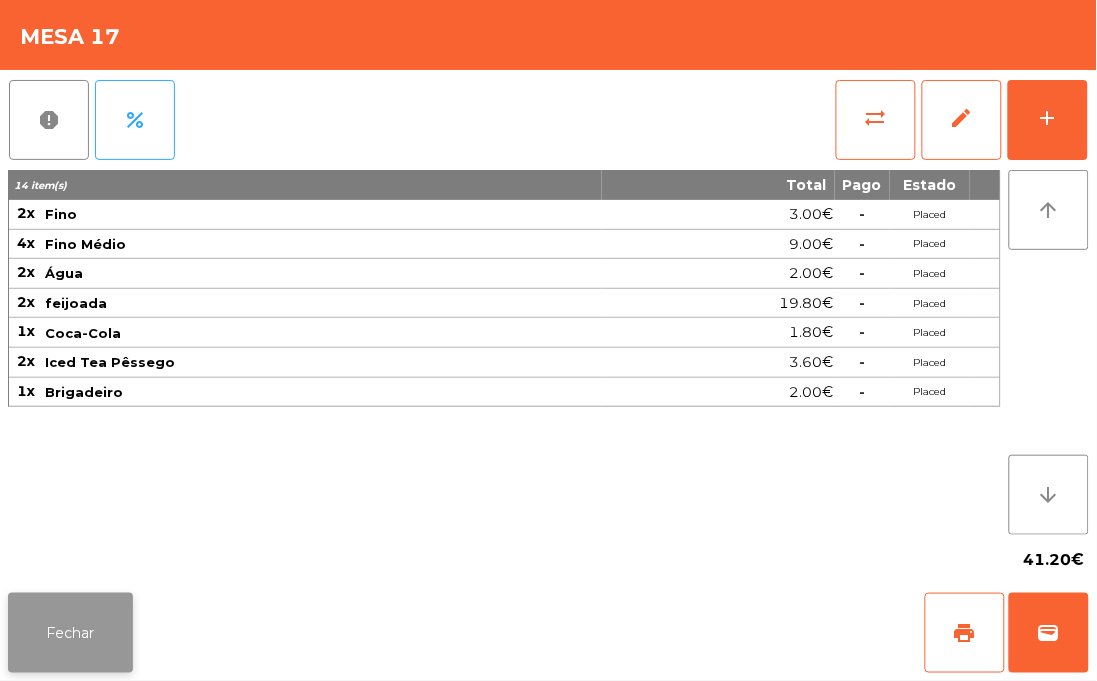 click on "Fechar" 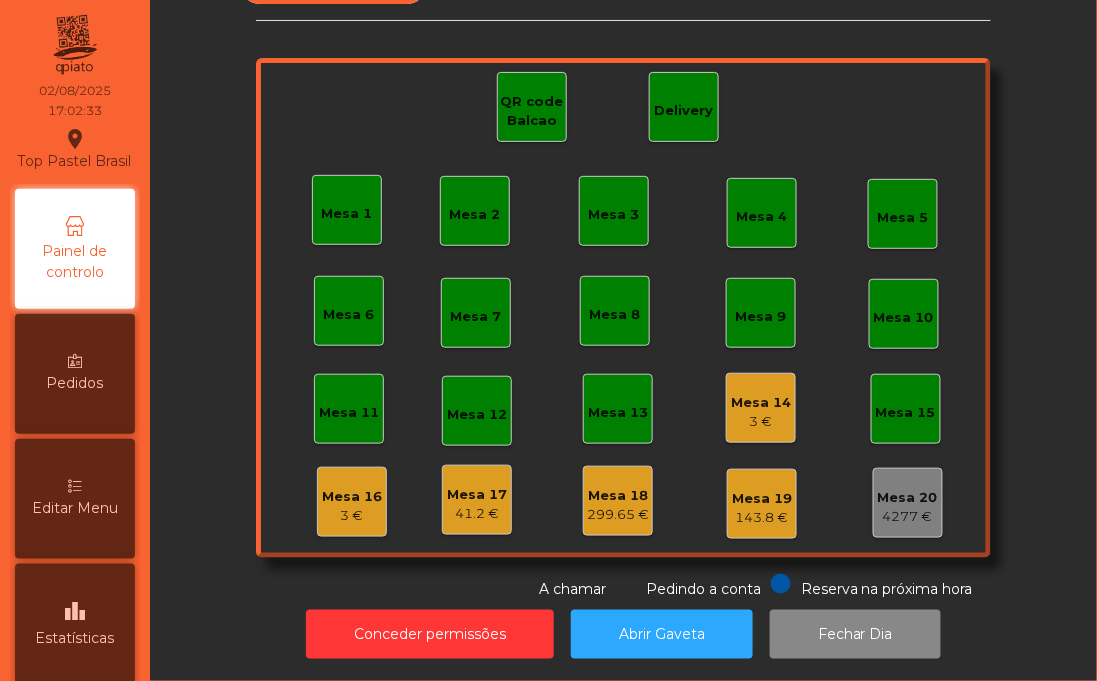 click on "Piso 1   Mesa 1   Mesa 2   Mesa 3   Mesa 4   Mesa 5   Mesa 6   Mesa 7   Mesa 8   Mesa 9   Mesa 10   Mesa 11   Mesa 12   Mesa 13   Mesa 14   3 €   Mesa 15   Mesa 16   3 €   Mesa 17   41.2 €   Mesa 18   299.65 €   Mesa 19   143.8 €   Mesa 20   4277 €   QR code Balcao   Delivery  Reserva na próxima hora Pedindo a conta A chamar  Conceder permissões   Abrir Gaveta   Fechar Dia" 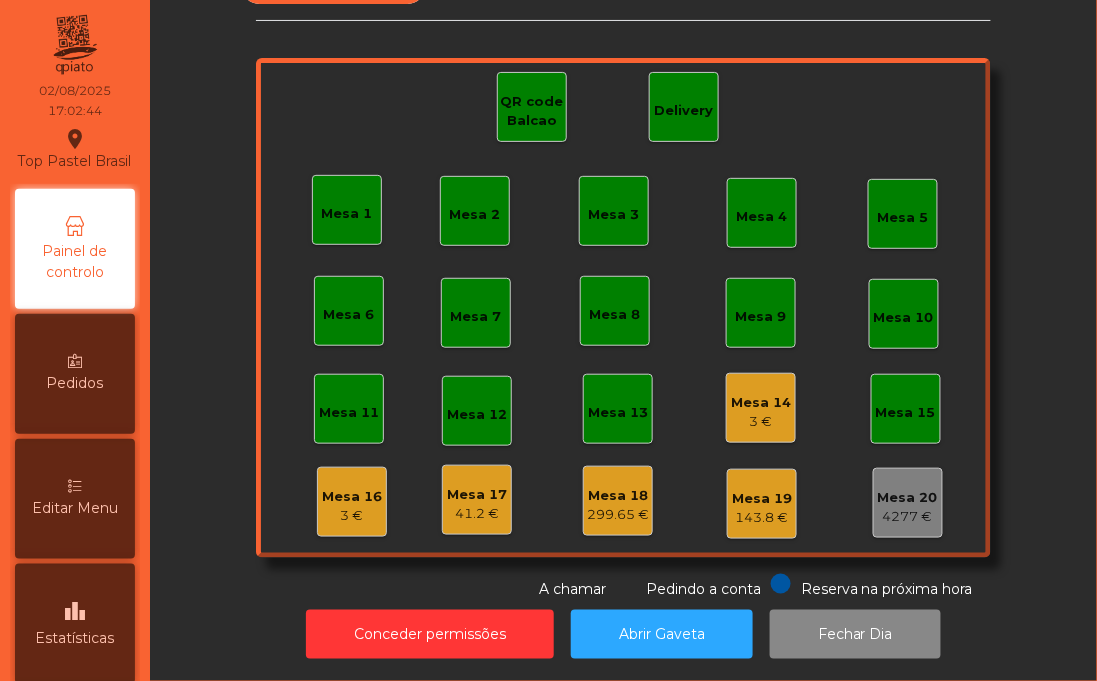 click on "Piso 1   Mesa 1   Mesa 2   Mesa 3   Mesa 4   Mesa 5   Mesa 6   Mesa 7   Mesa 8   Mesa 9   Mesa 10   Mesa 11   Mesa 12   Mesa 13   Mesa 14   3 €   Mesa 15   Mesa 16   3 €   Mesa 17   41.2 €   Mesa 18   299.65 €   Mesa 19   143.8 €   Mesa 20   4277 €   QR code Balcao   Delivery  Reserva na próxima hora Pedindo a conta A chamar" 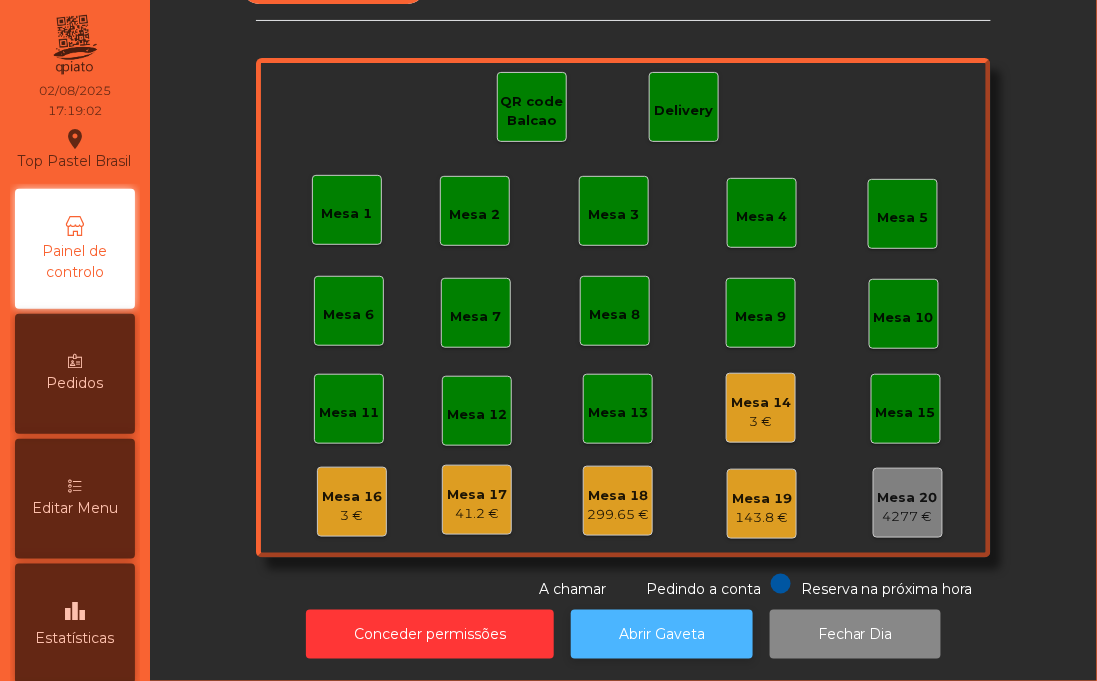 click on "Abrir Gaveta" 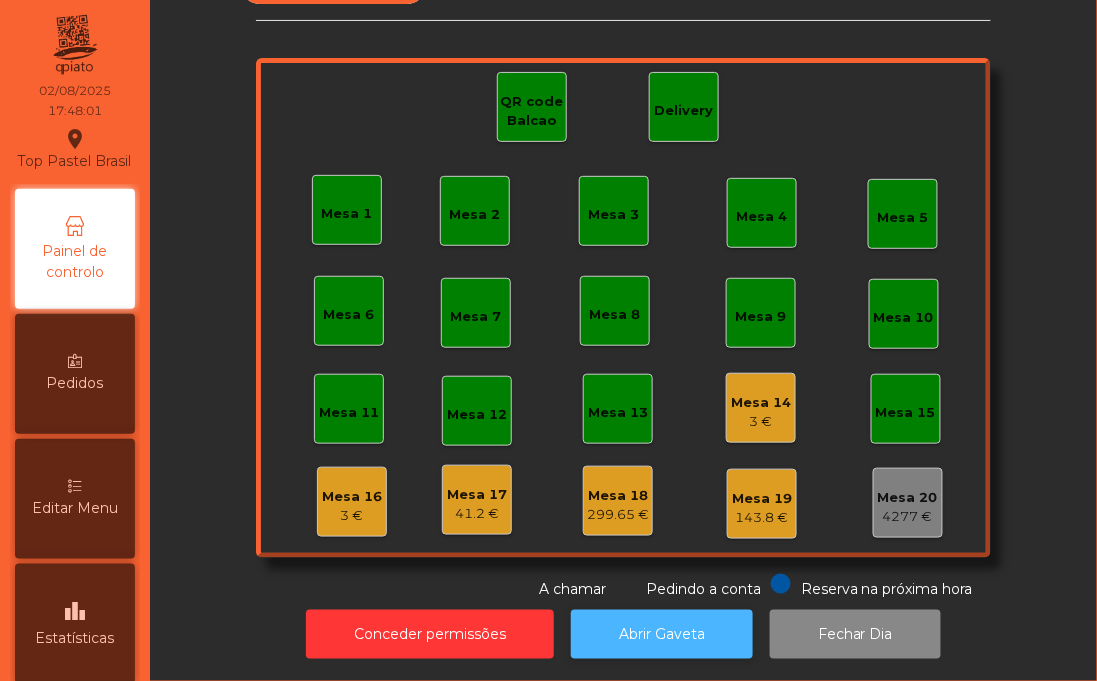 click on "Abrir Gaveta" 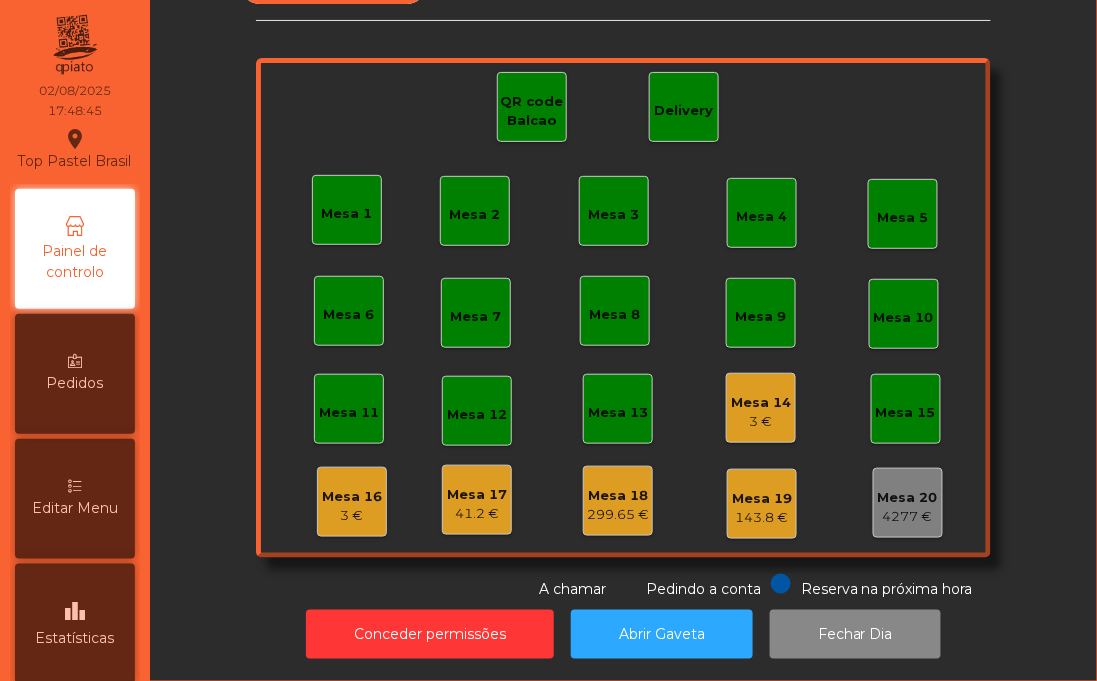 click on "Mesa 1" 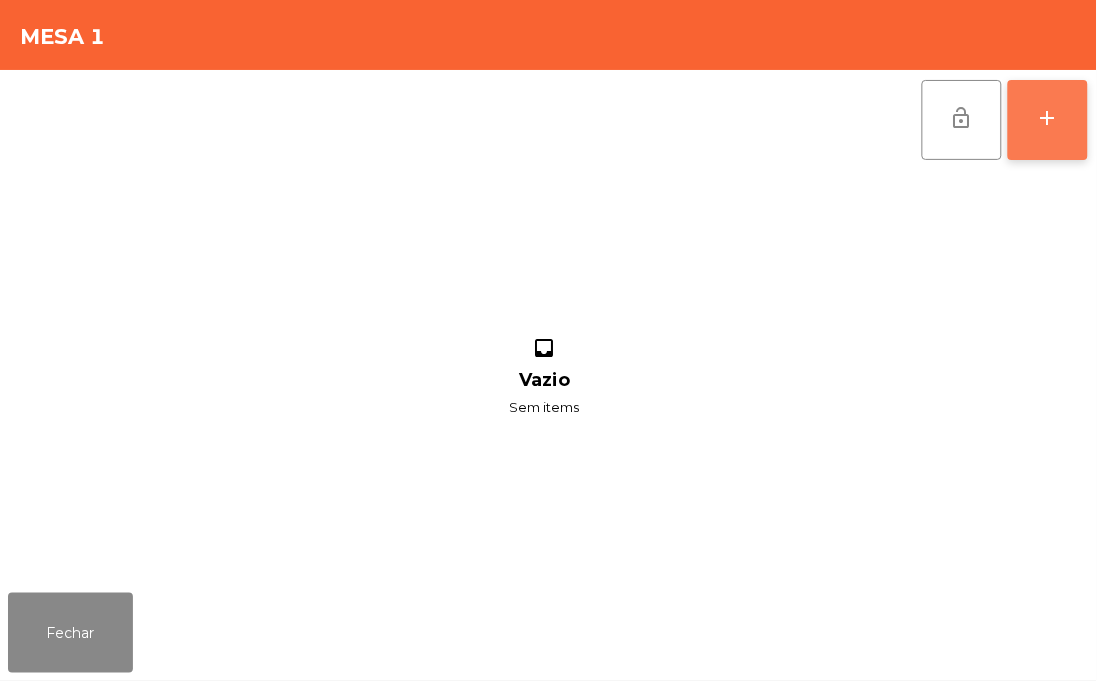 click on "add" 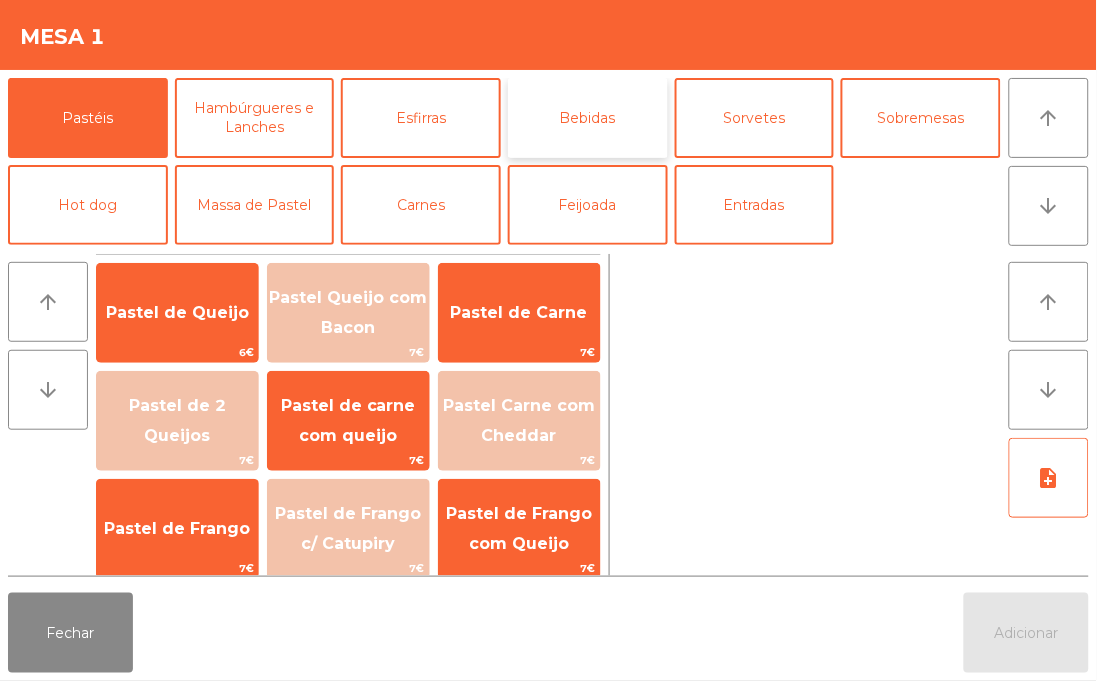 click on "Bebidas" 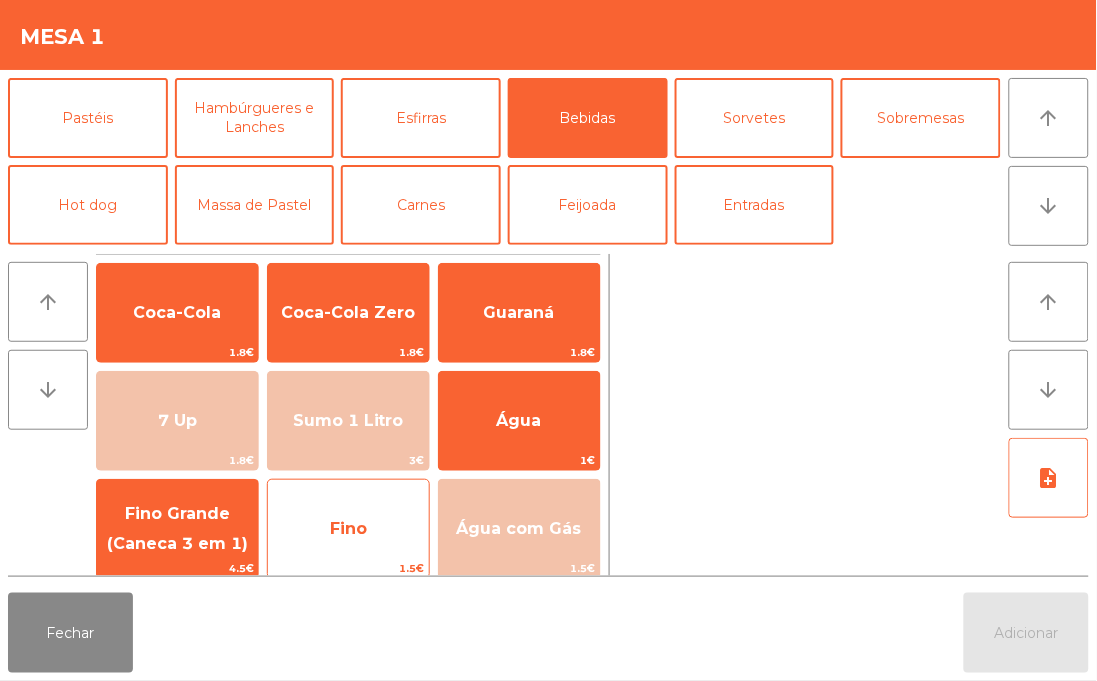 click on "Fino" 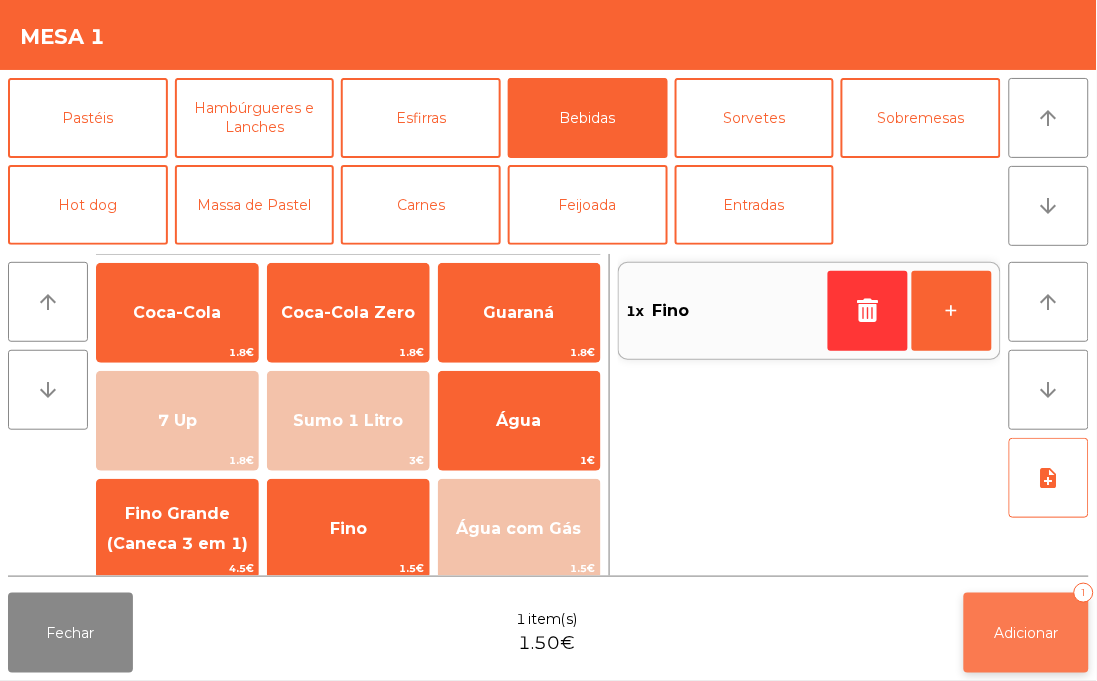 click on "Adicionar   1" 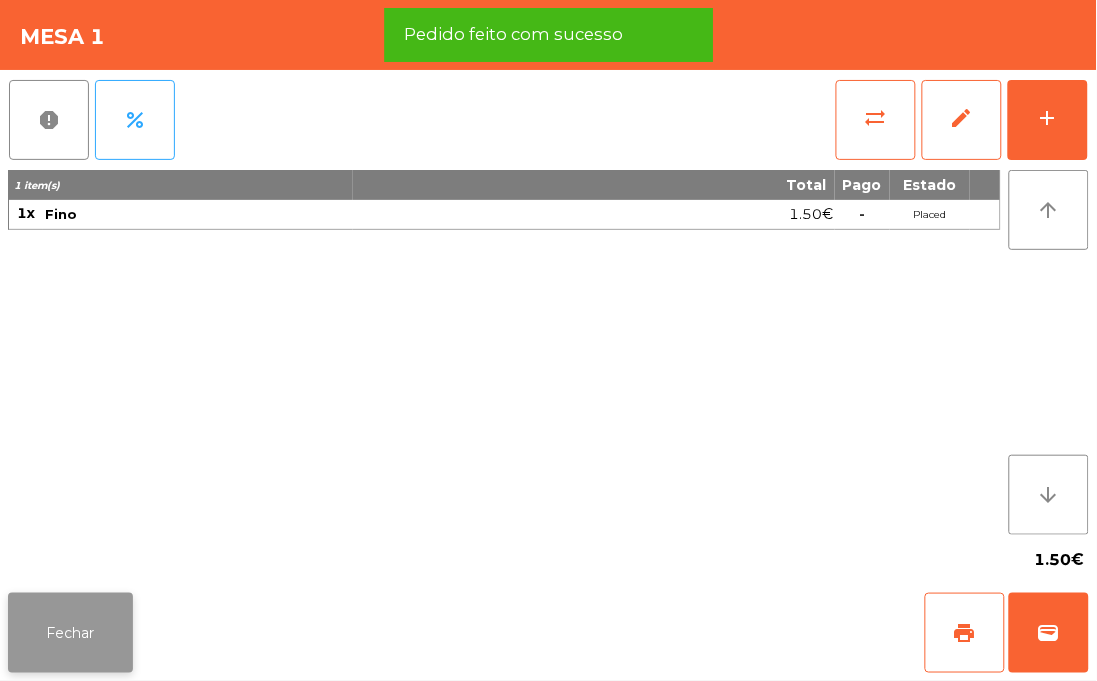click on "Fechar" 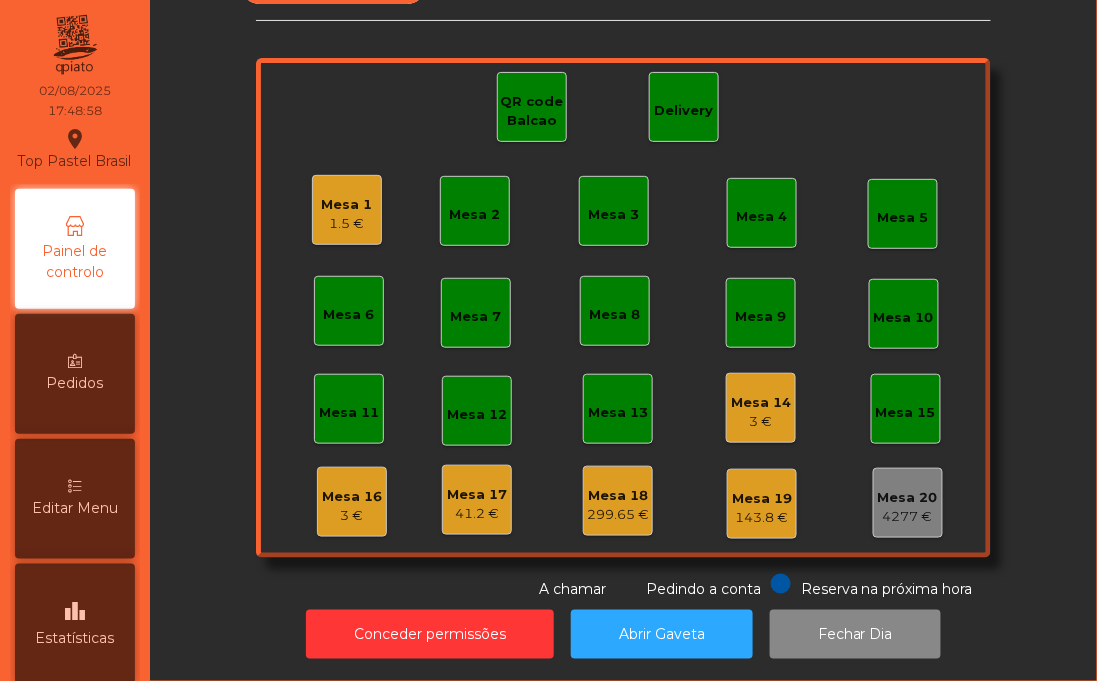 click on "1.5 €" 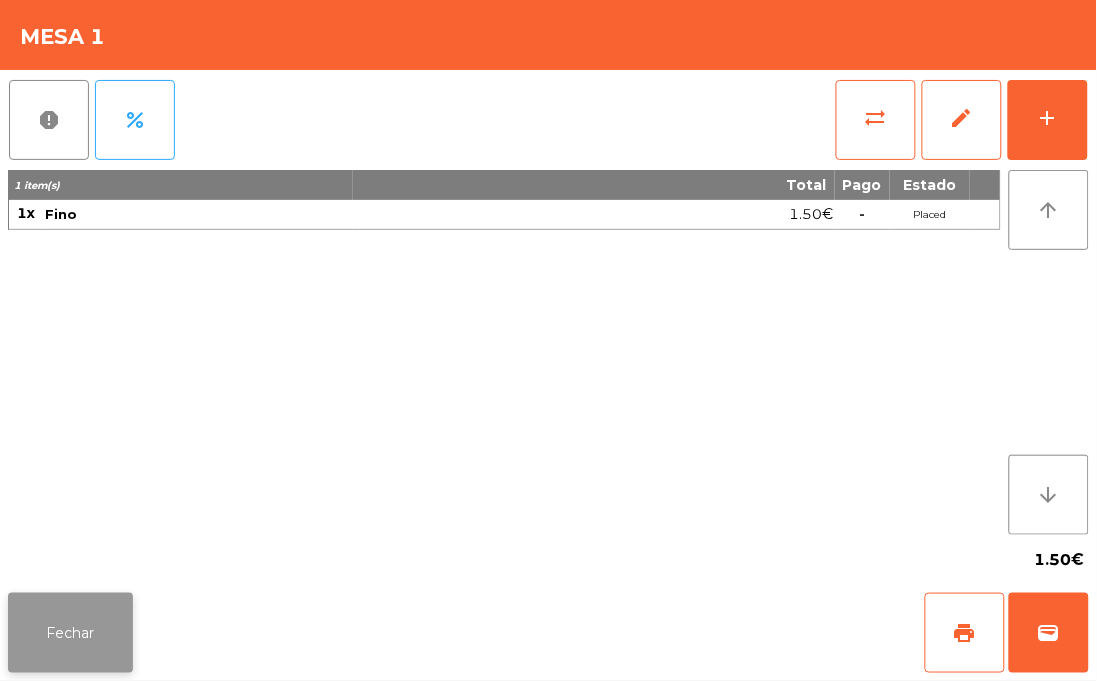 click on "Fechar" 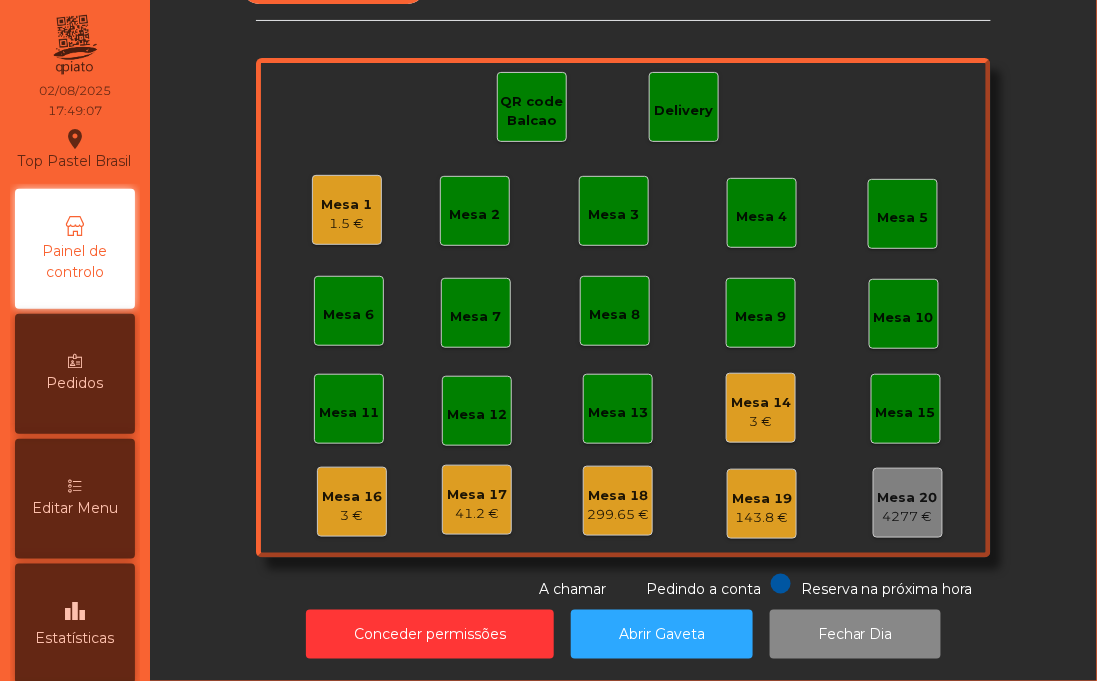 click on "Mesa 1" 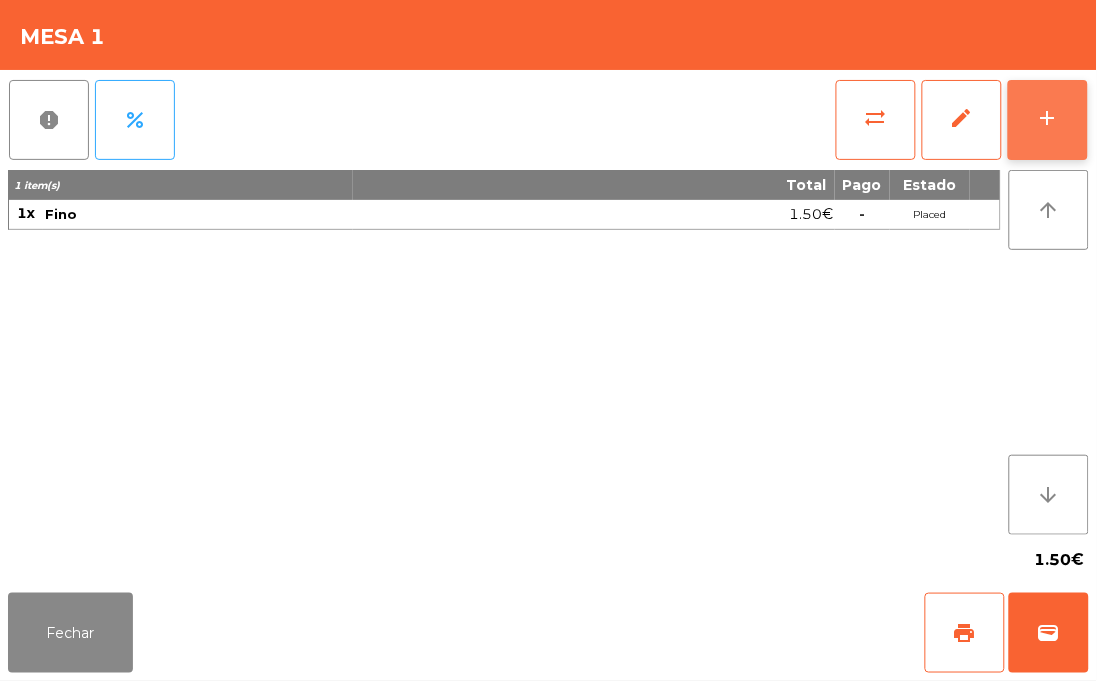 click on "add" 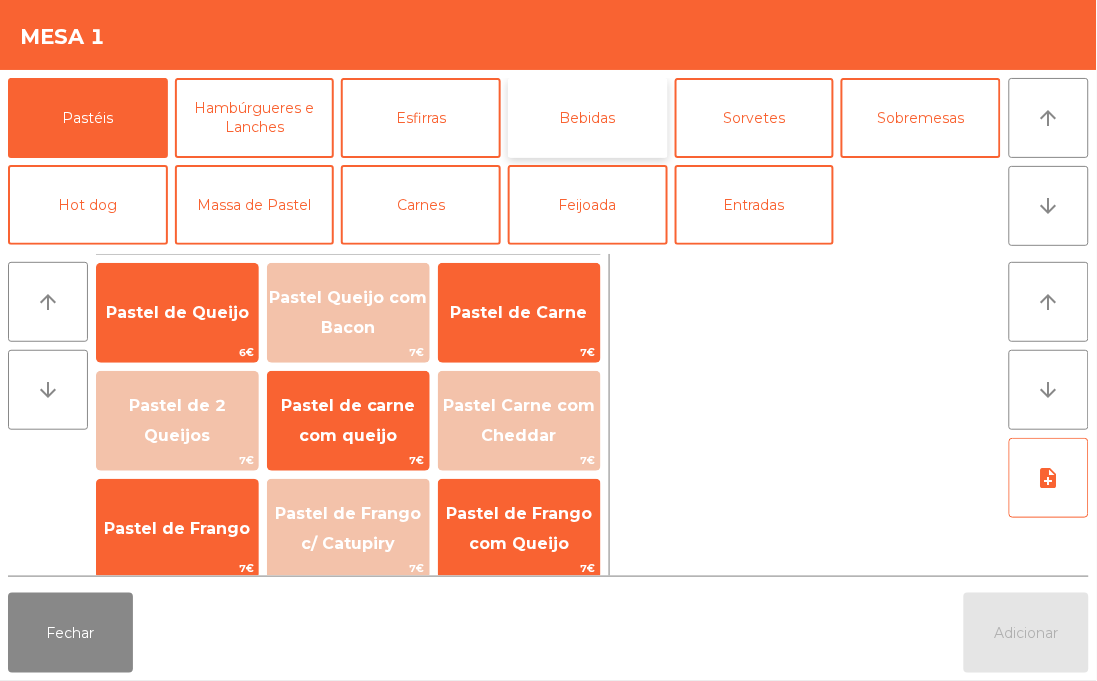click on "Bebidas" 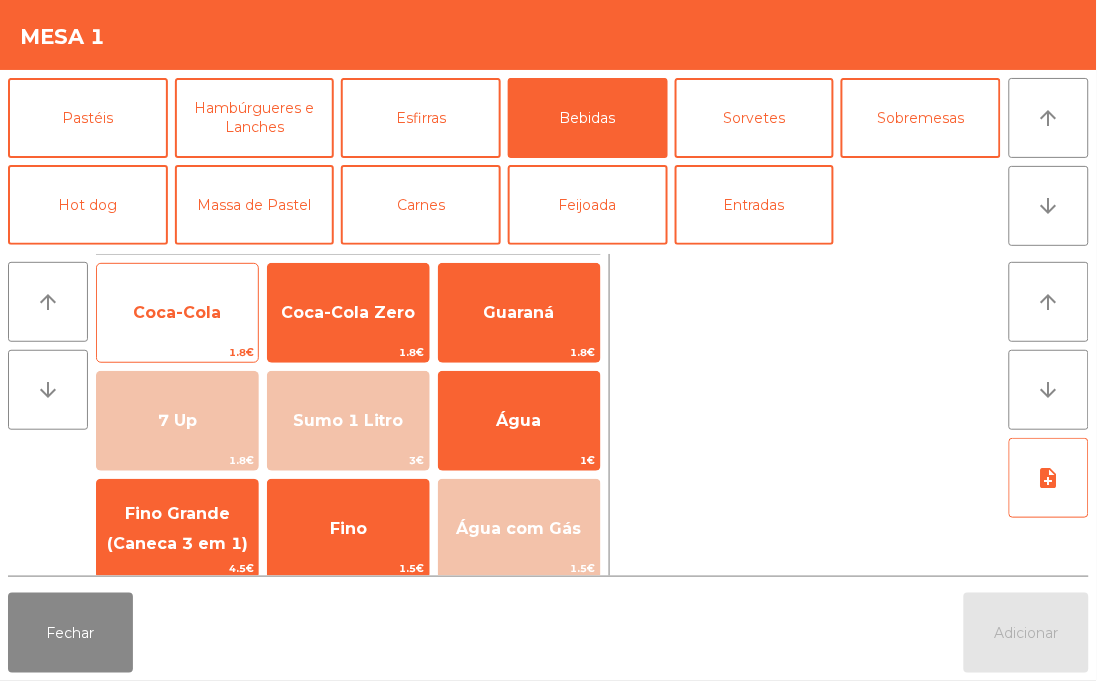 click on "Coca-Cola" 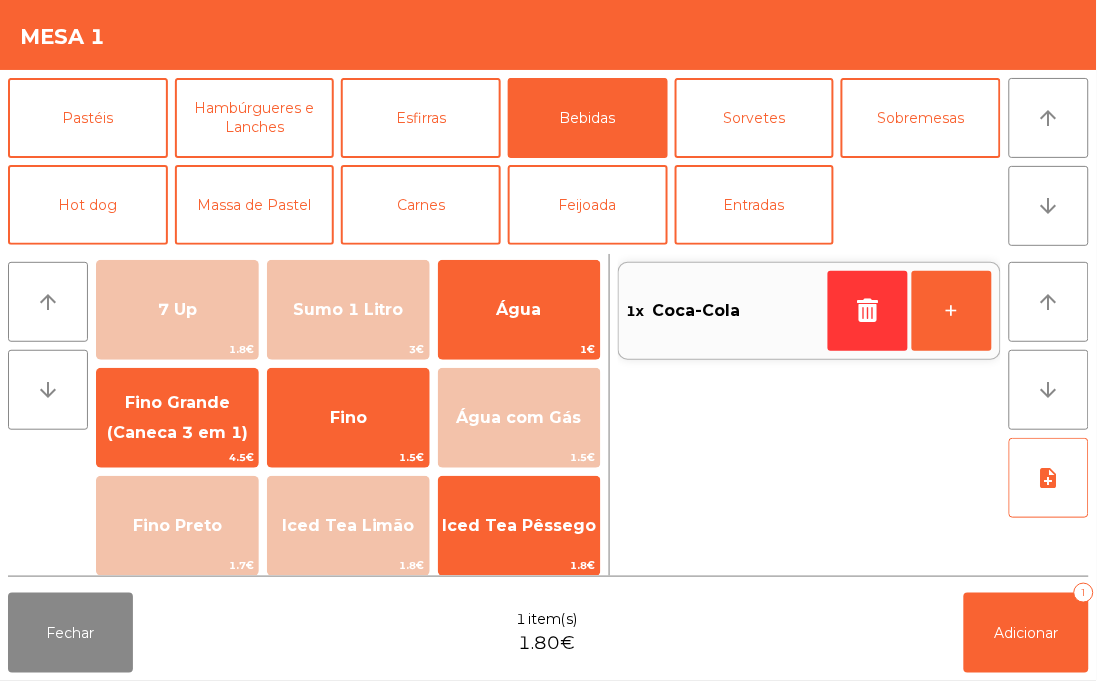 scroll, scrollTop: 116, scrollLeft: 0, axis: vertical 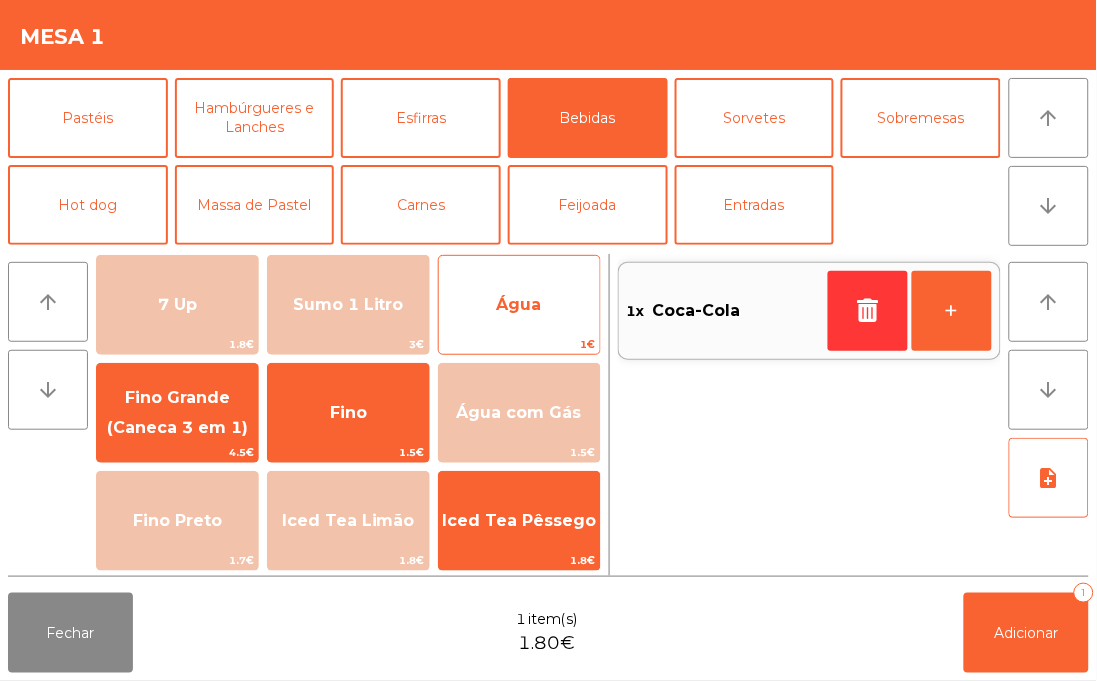 click on "Água" 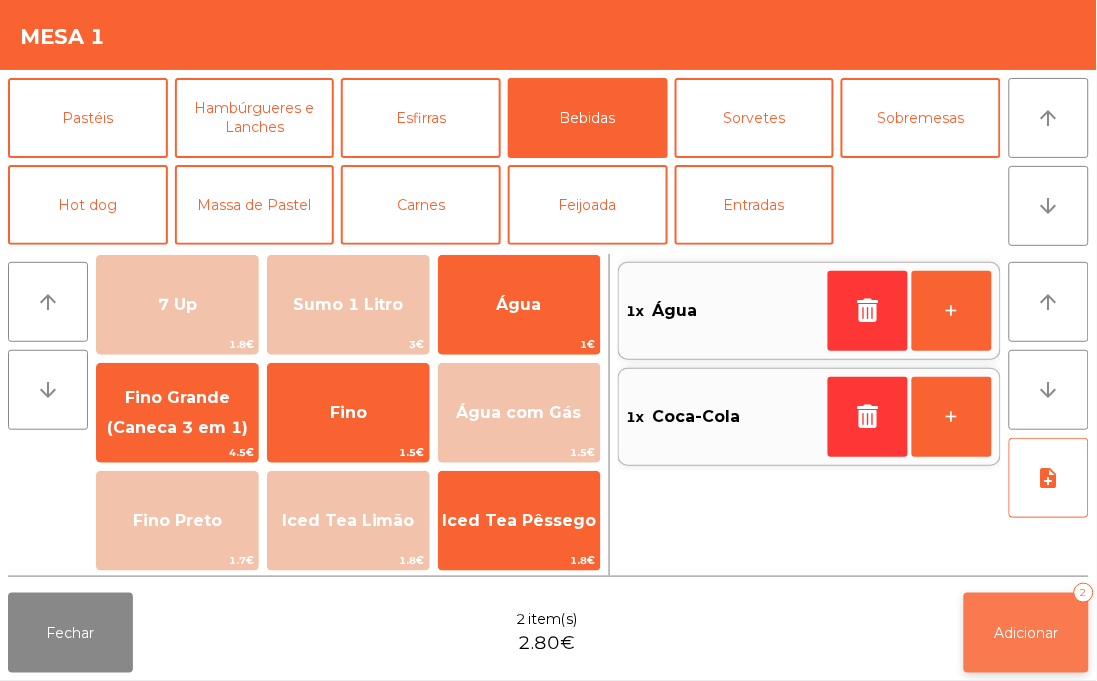 click on "Adicionar" 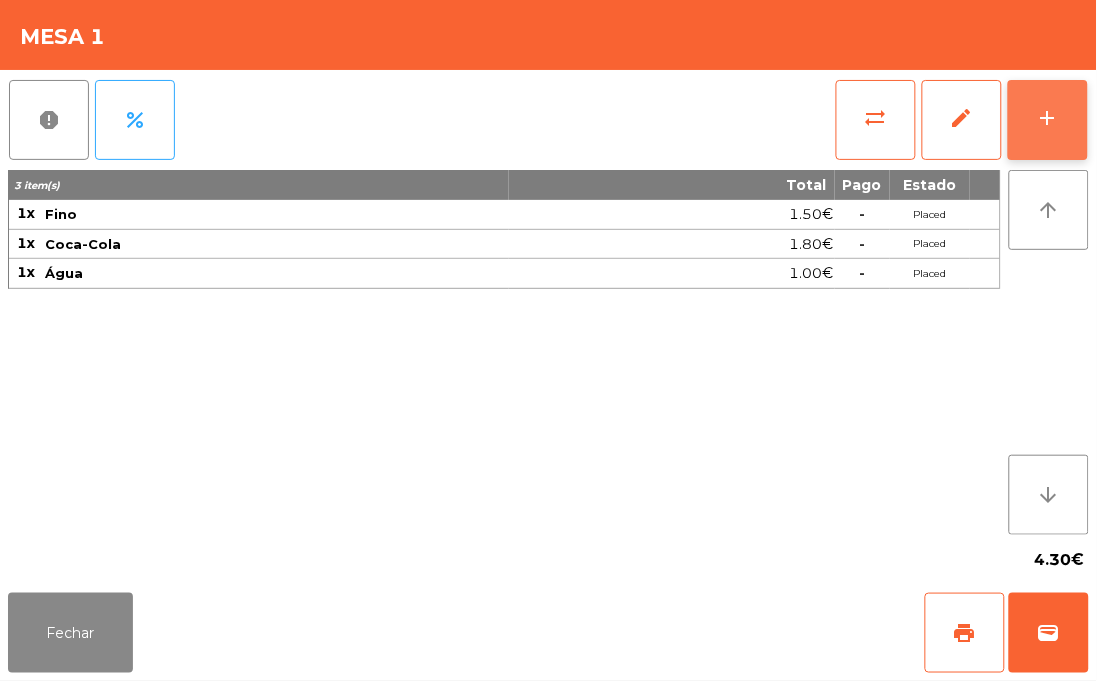 click on "add" 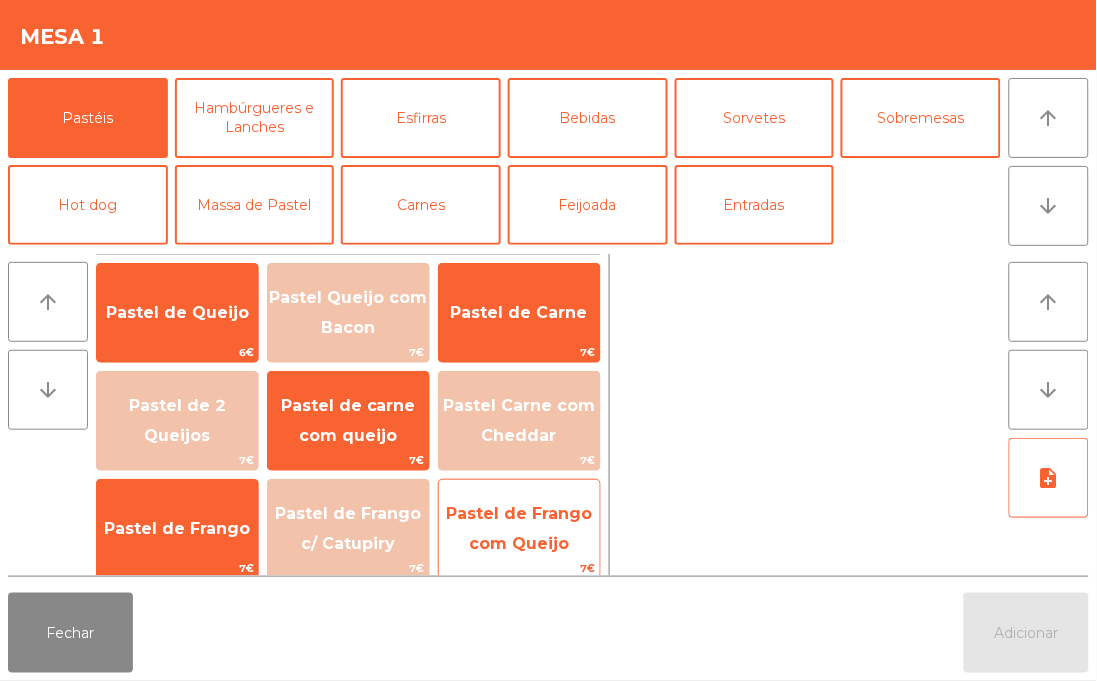 click on "Pastel de Frango com Queijo" 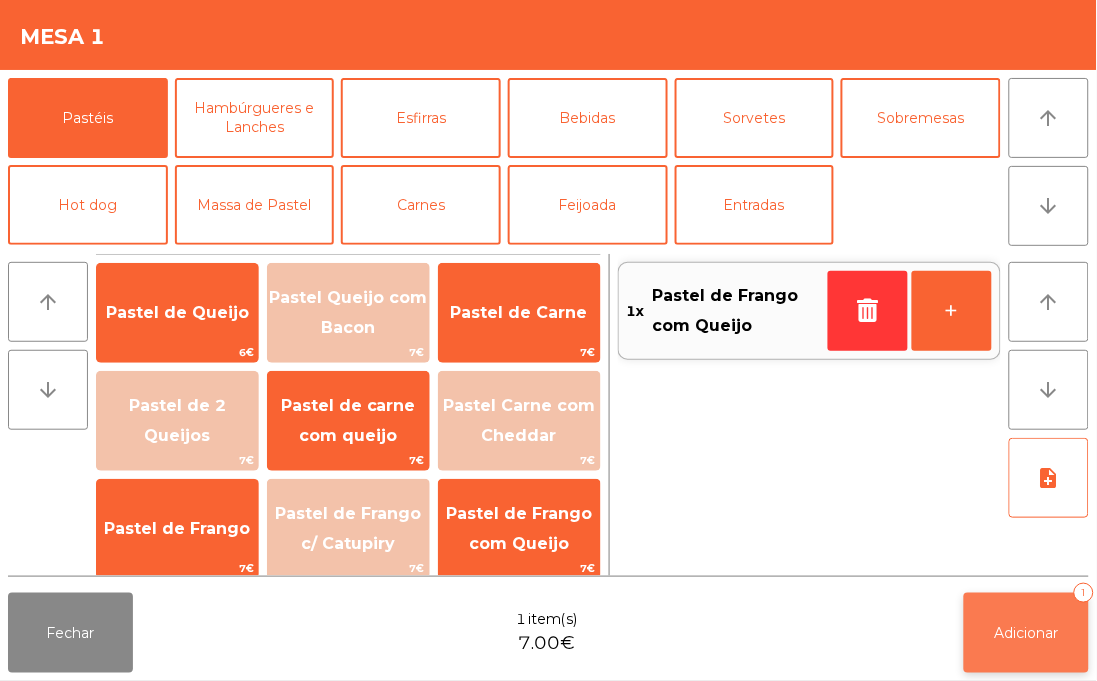 click on "Adicionar   1" 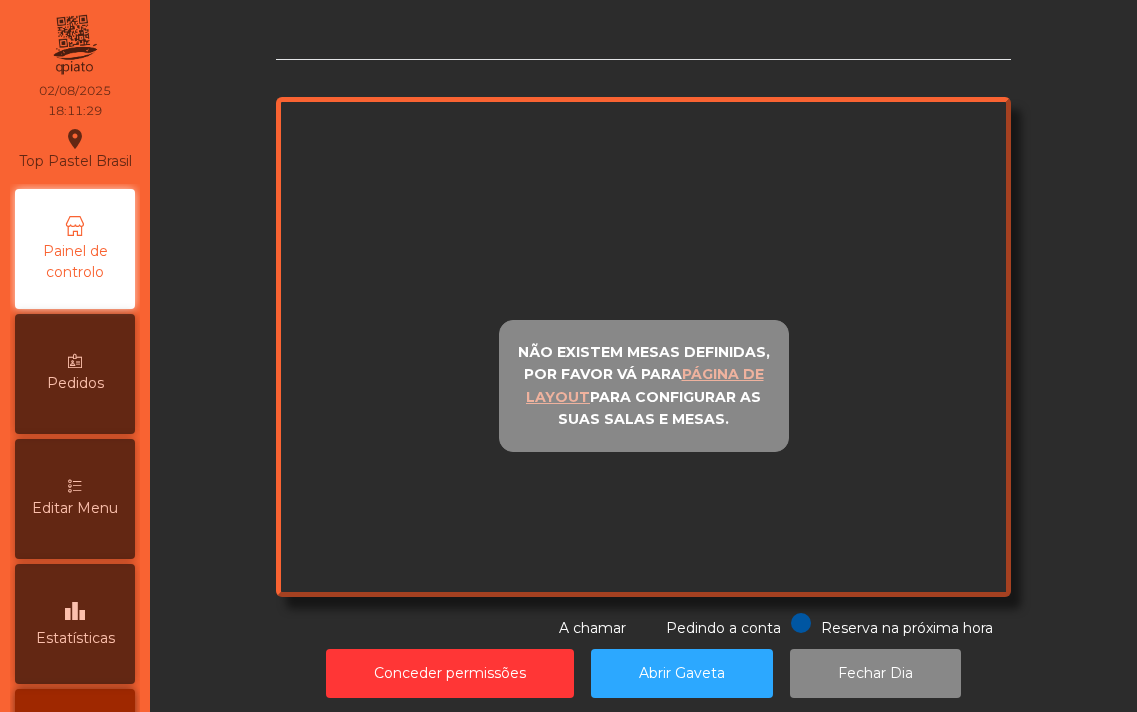 scroll, scrollTop: 0, scrollLeft: 0, axis: both 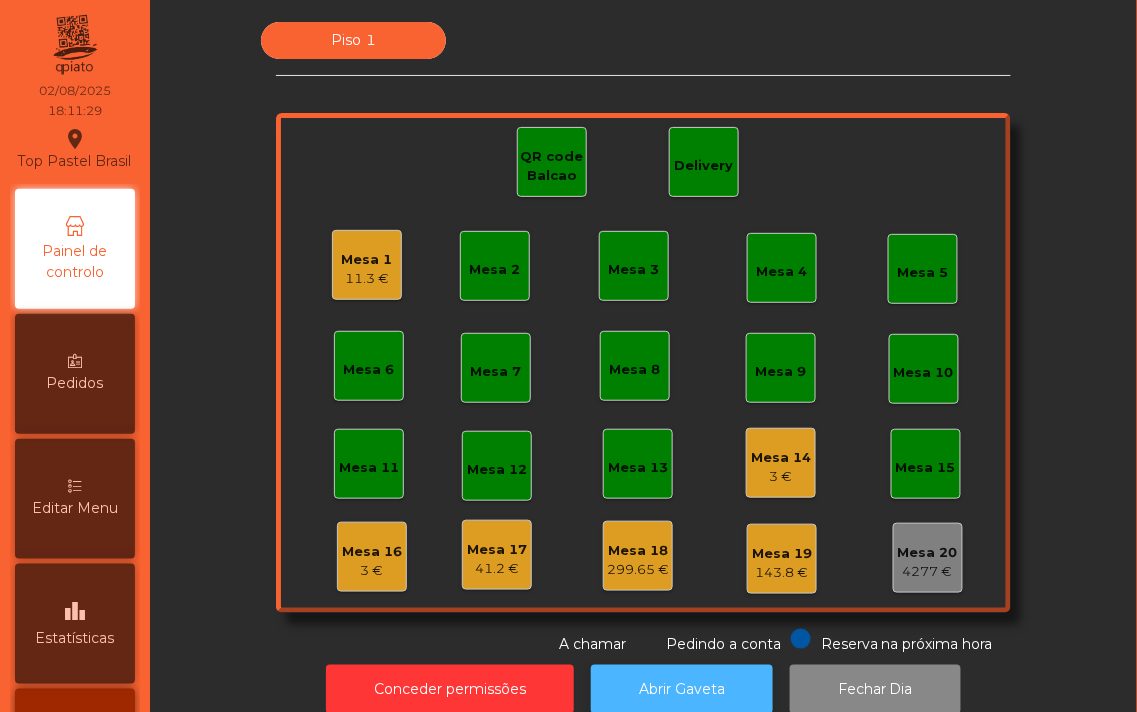 click on "Abrir Gaveta" 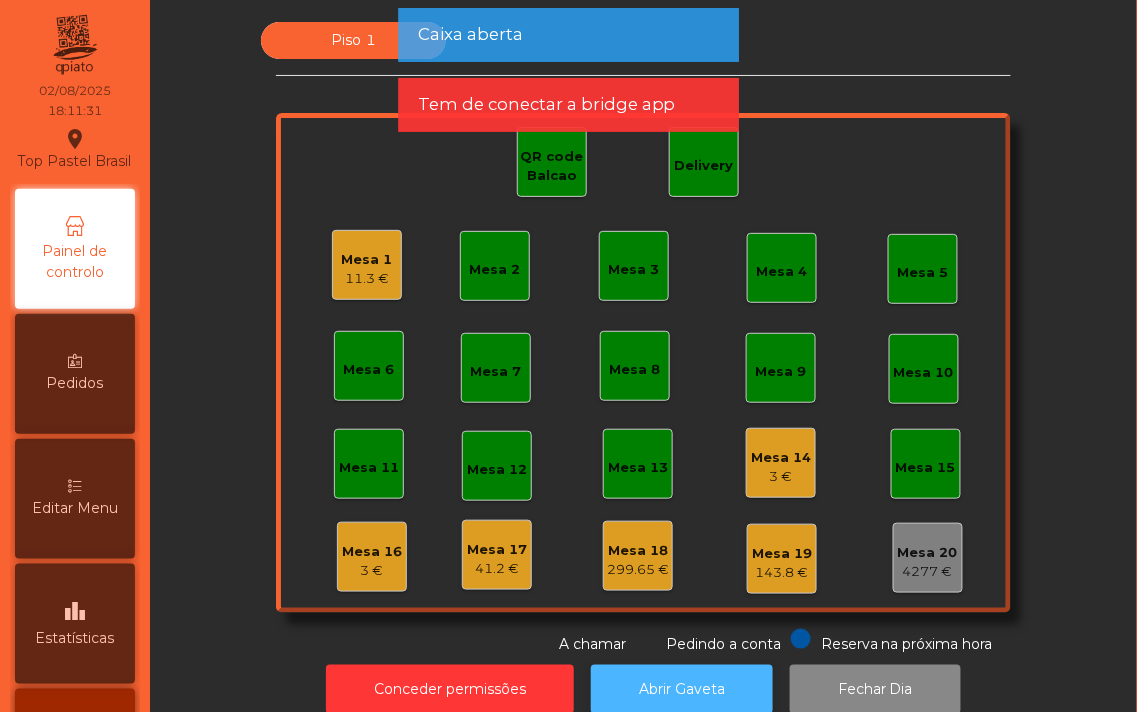 click on "Abrir Gaveta" 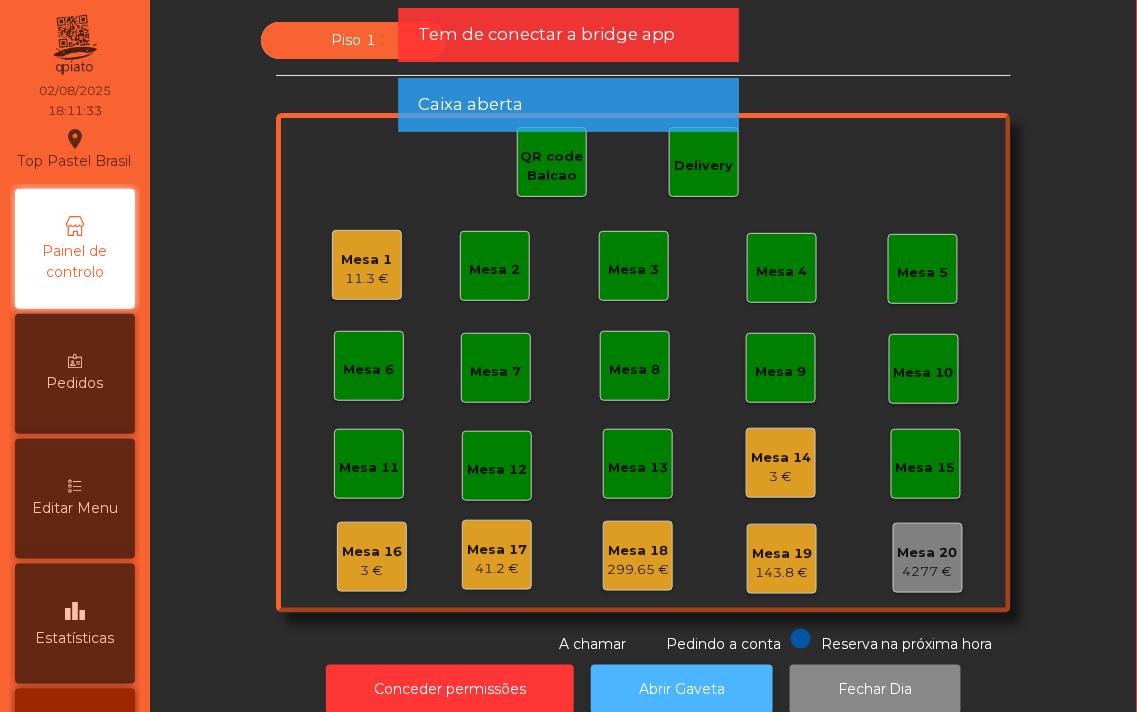click on "Abrir Gaveta" 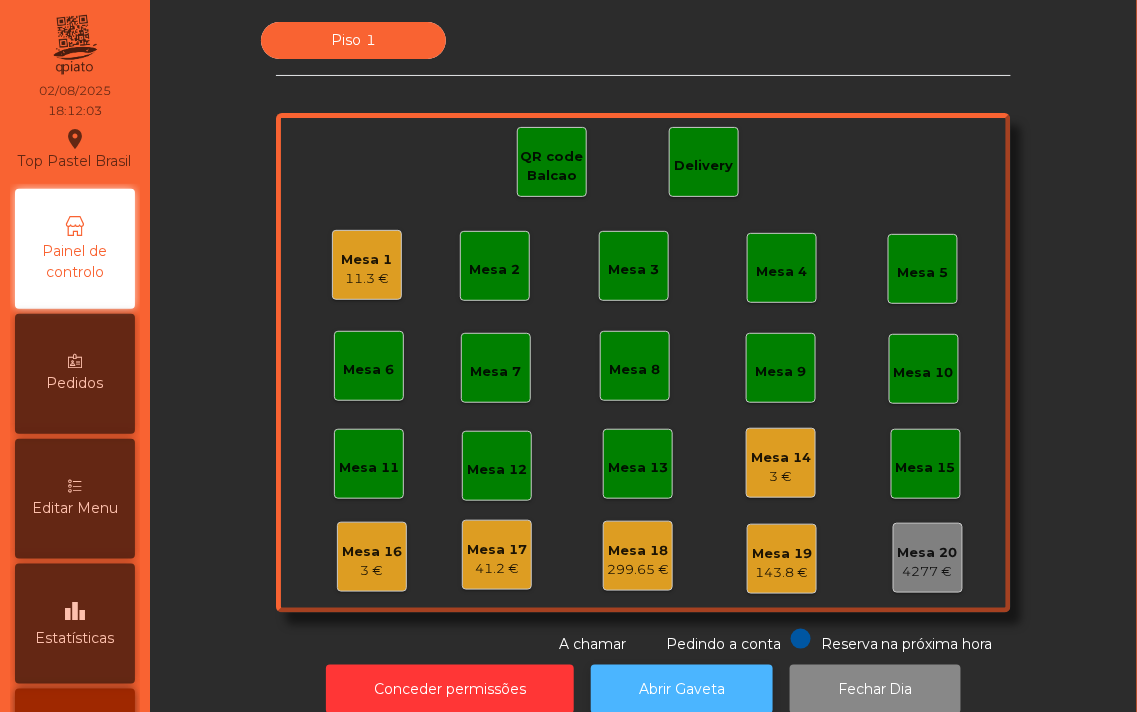 click on "Abrir Gaveta" 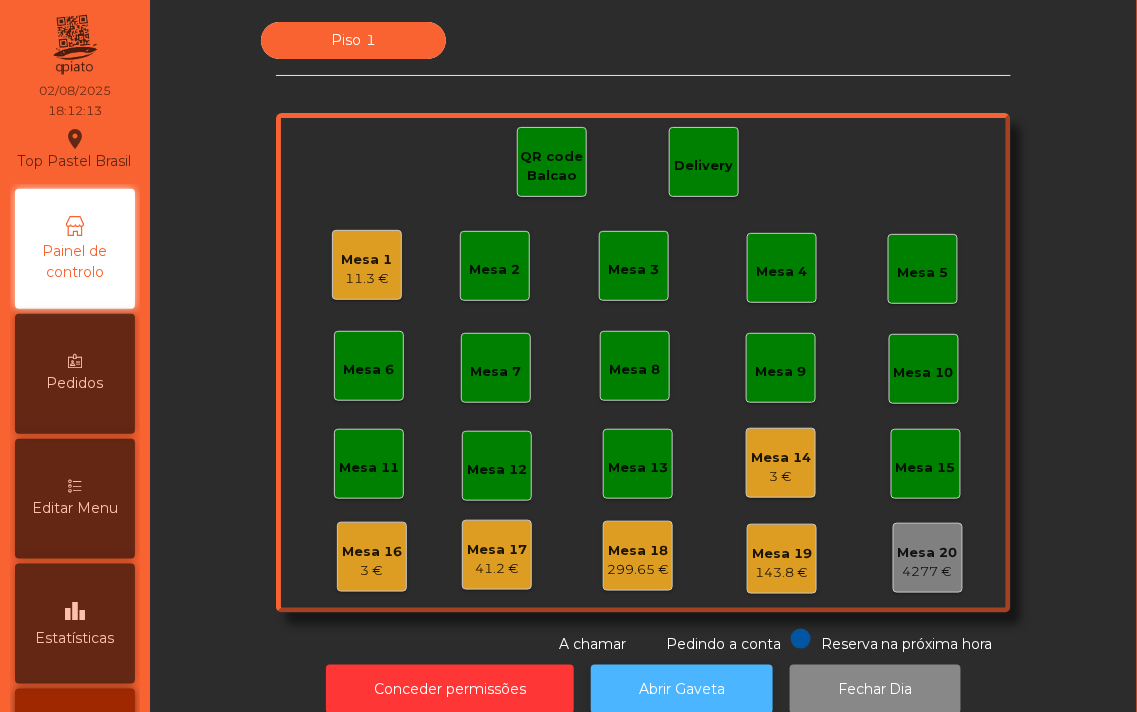 click on "Abrir Gaveta" 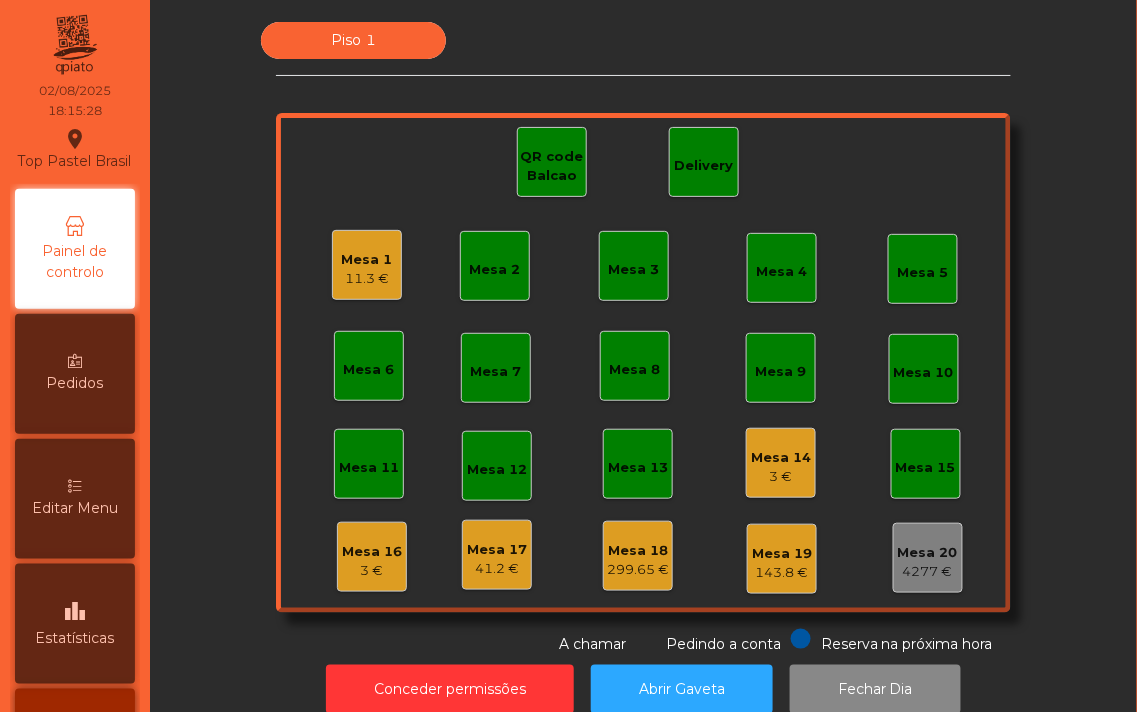 click on "11.3 €" 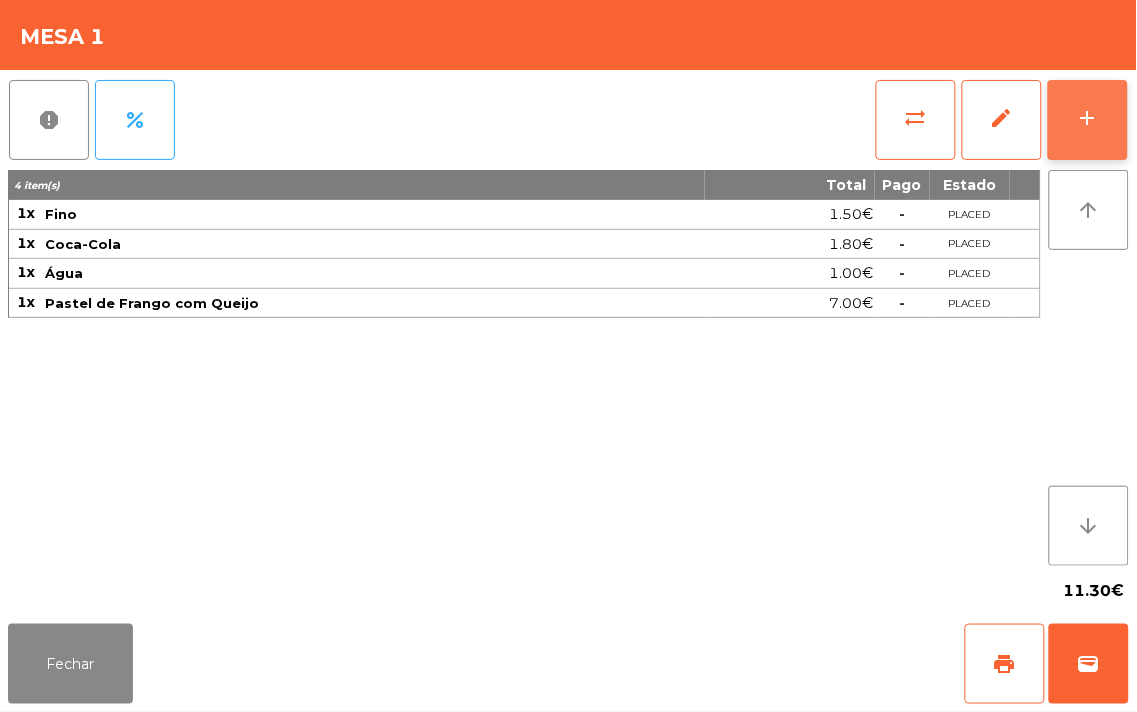 click on "add" 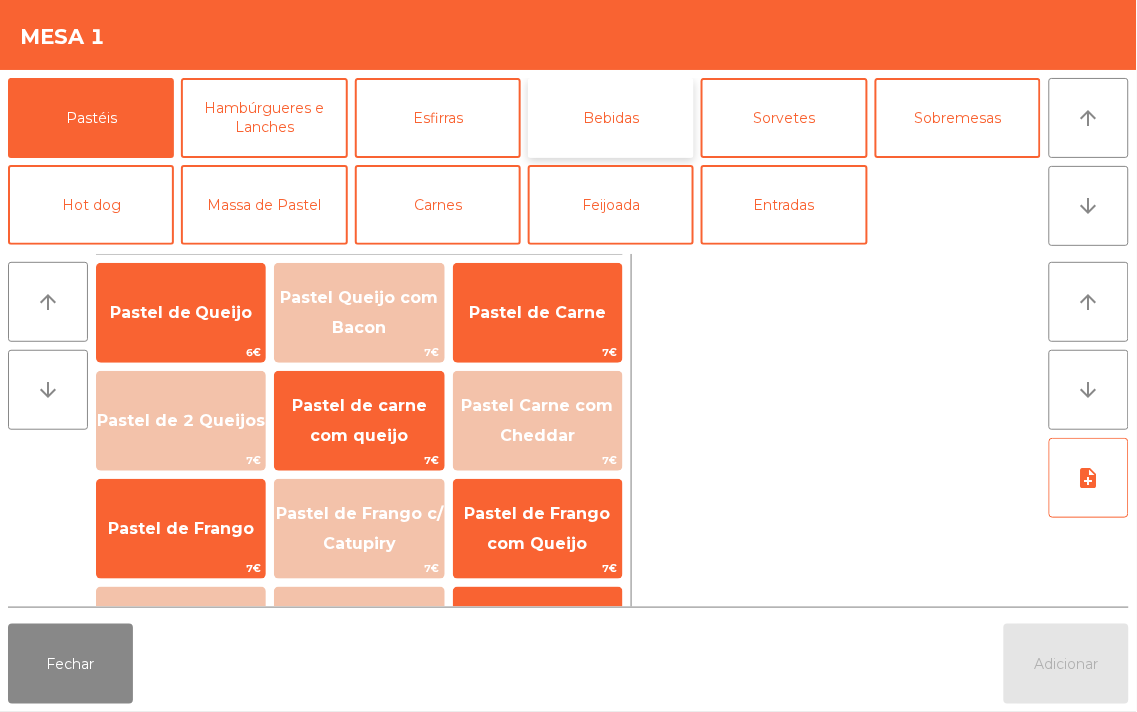 click on "Bebidas" 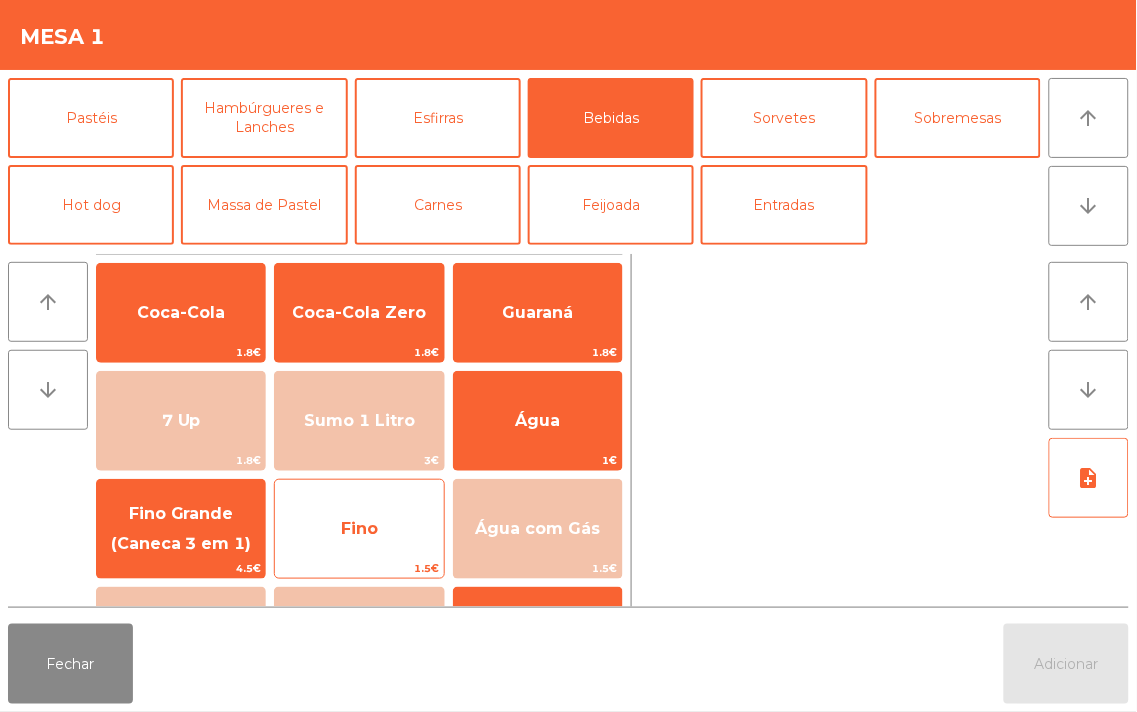 click on "Fino" 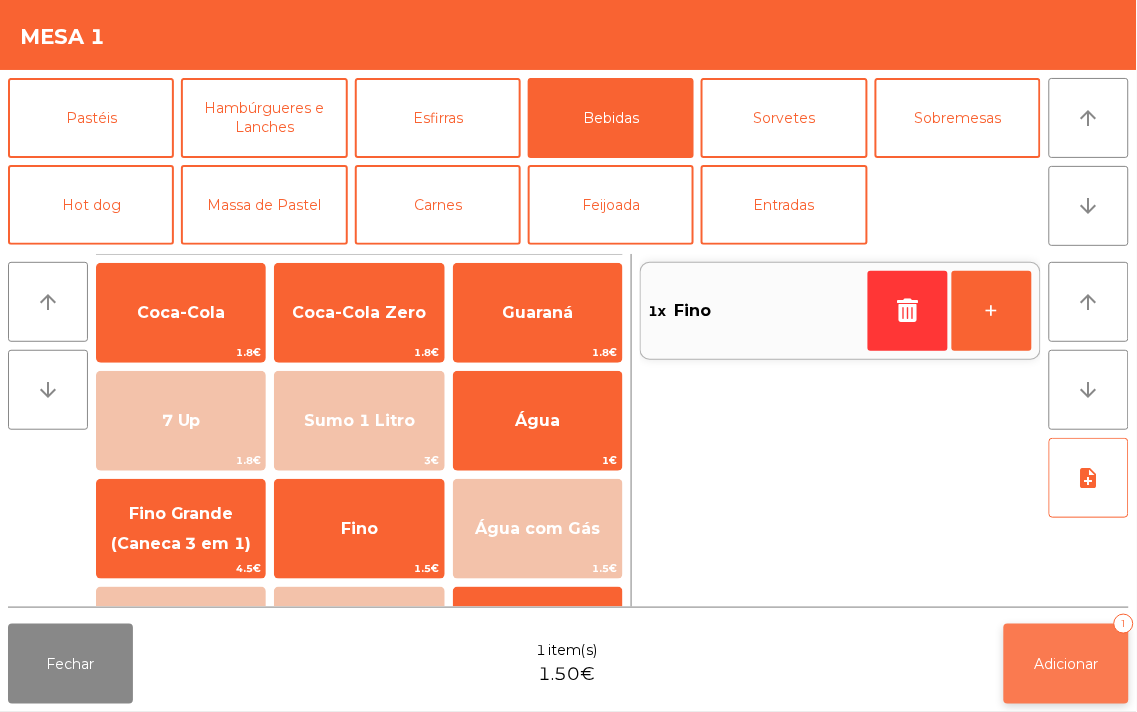 click on "Adicionar" 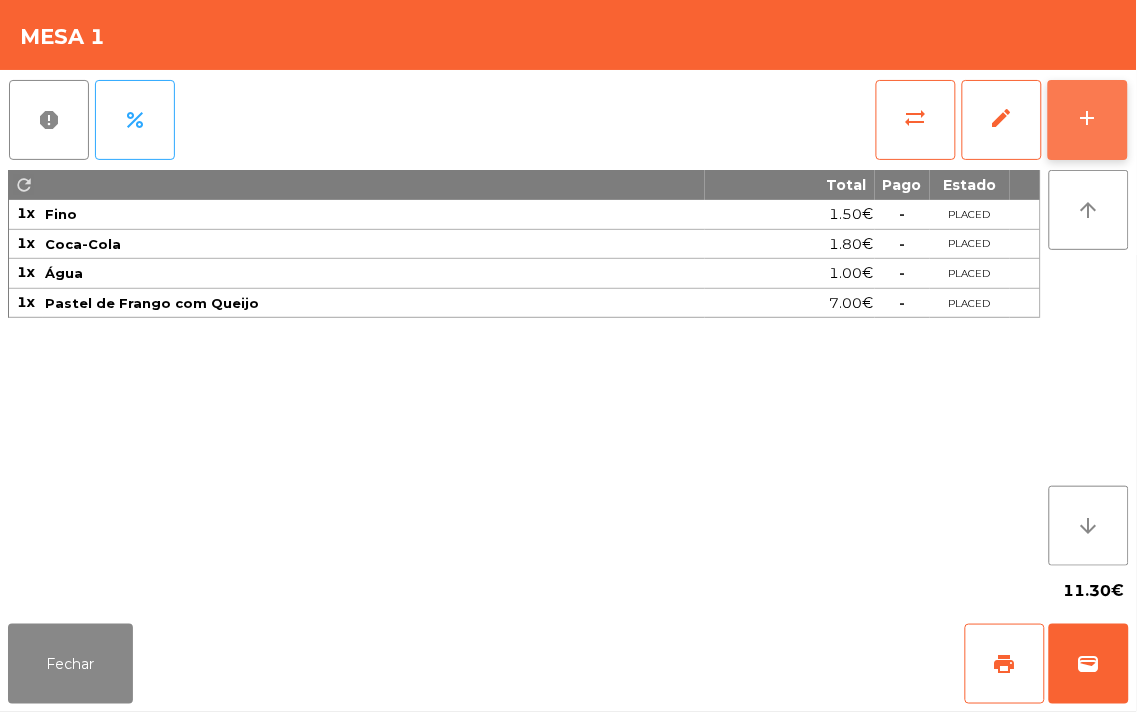 click on "add" 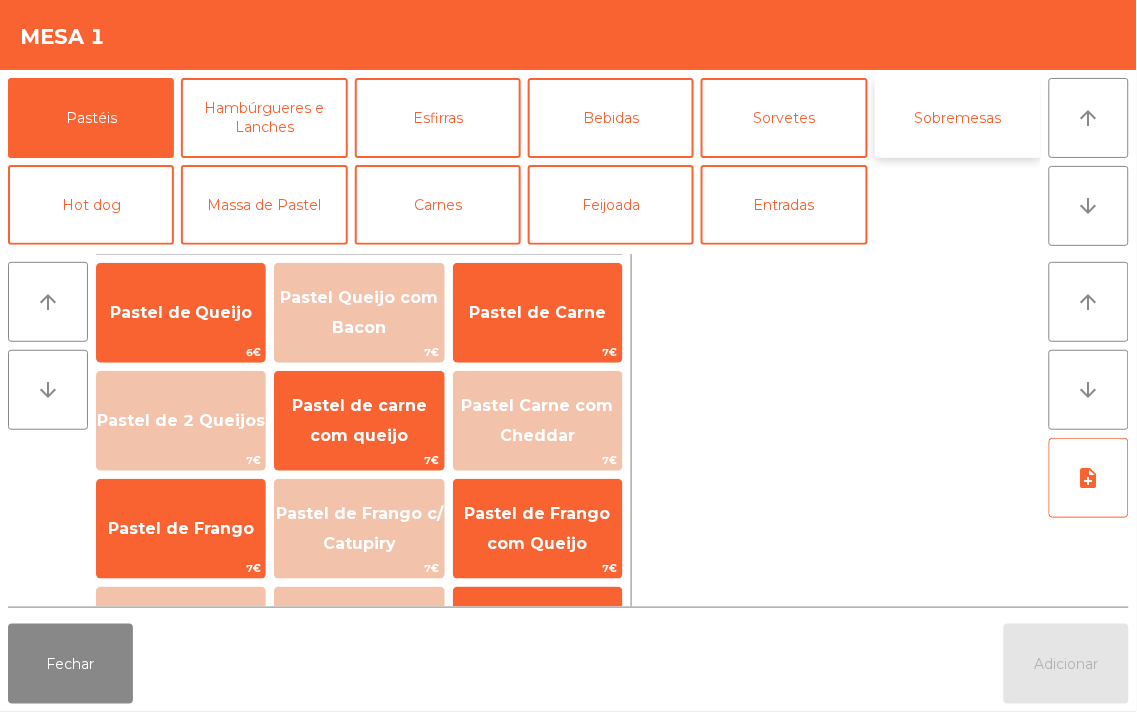 click on "Sobremesas" 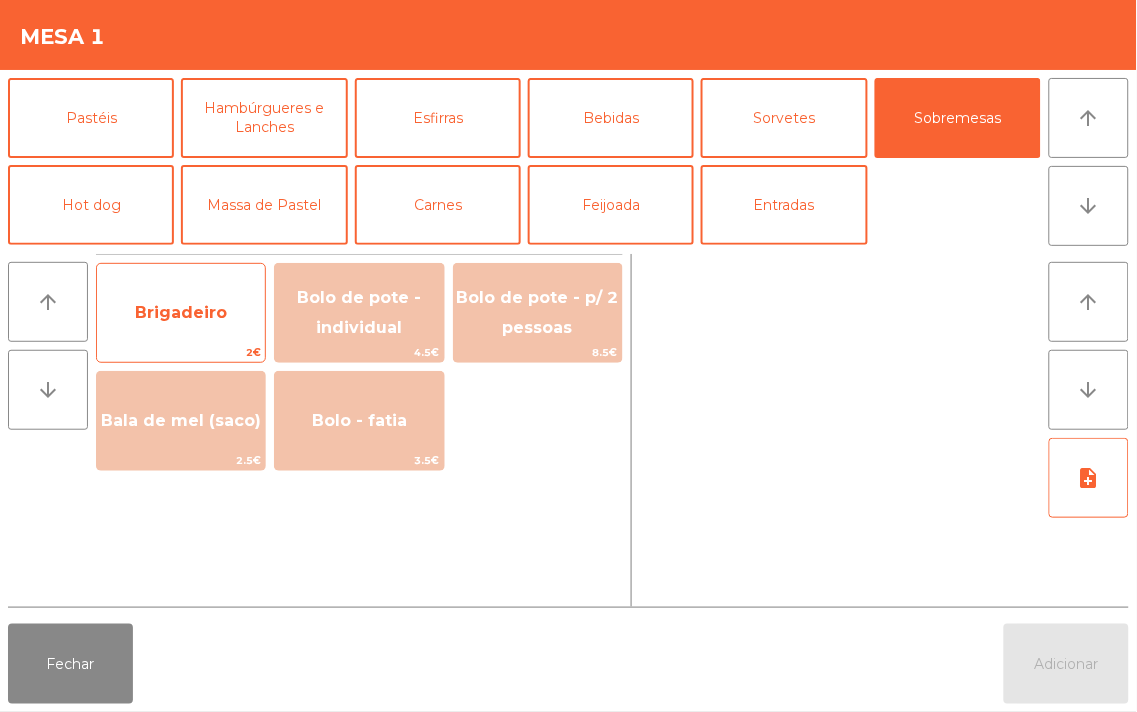 click on "Brigadeiro" 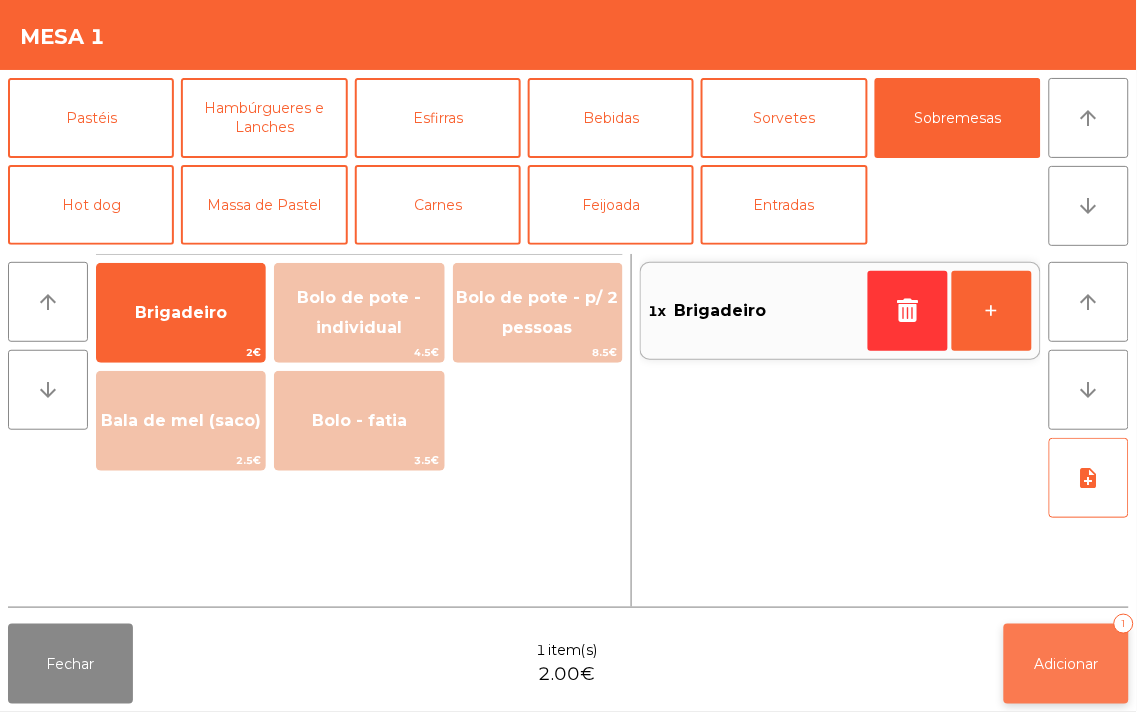 click on "Adicionar   1" 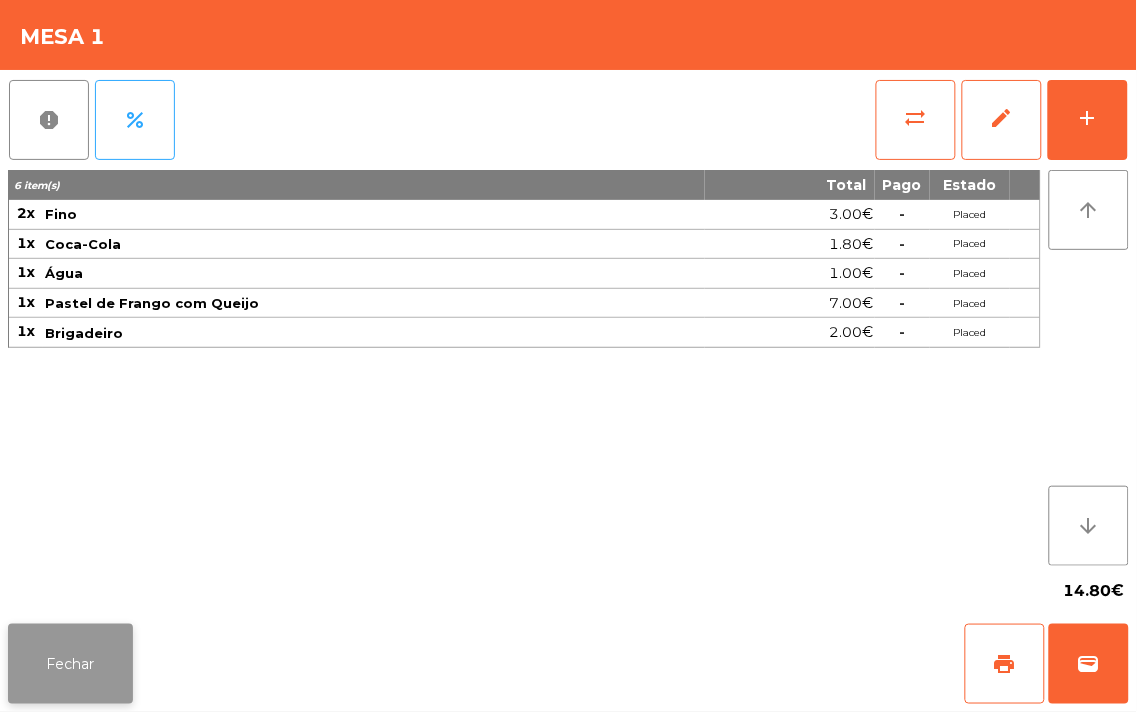 click on "Fechar" 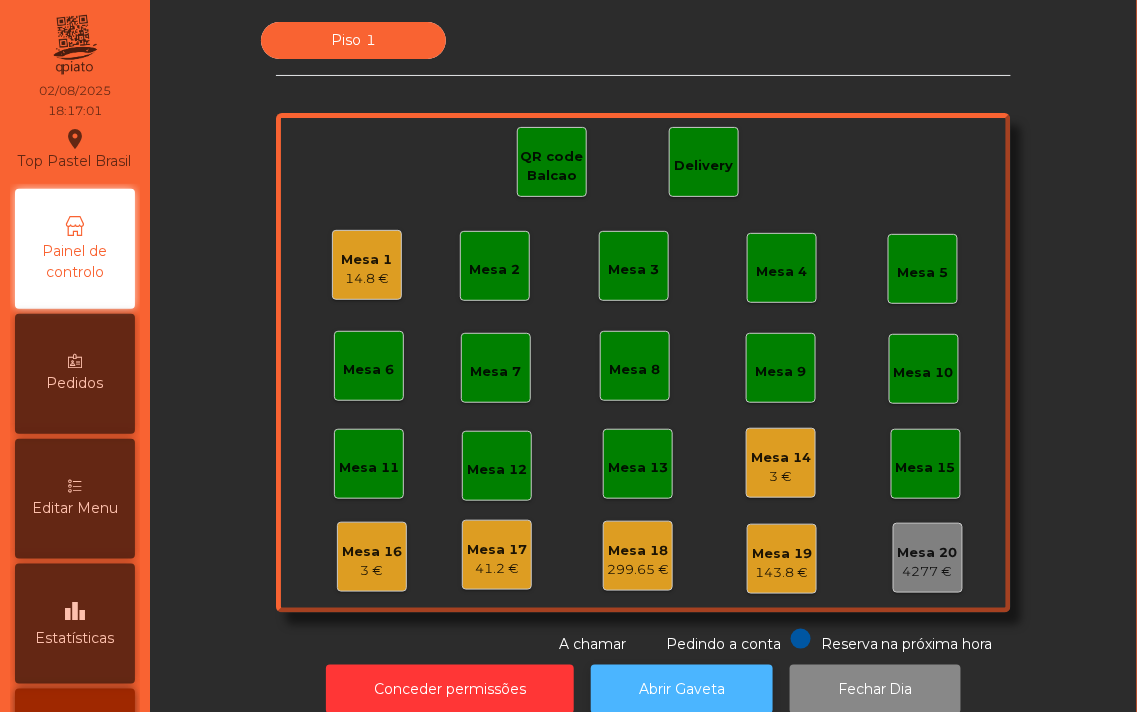 click on "Abrir Gaveta" 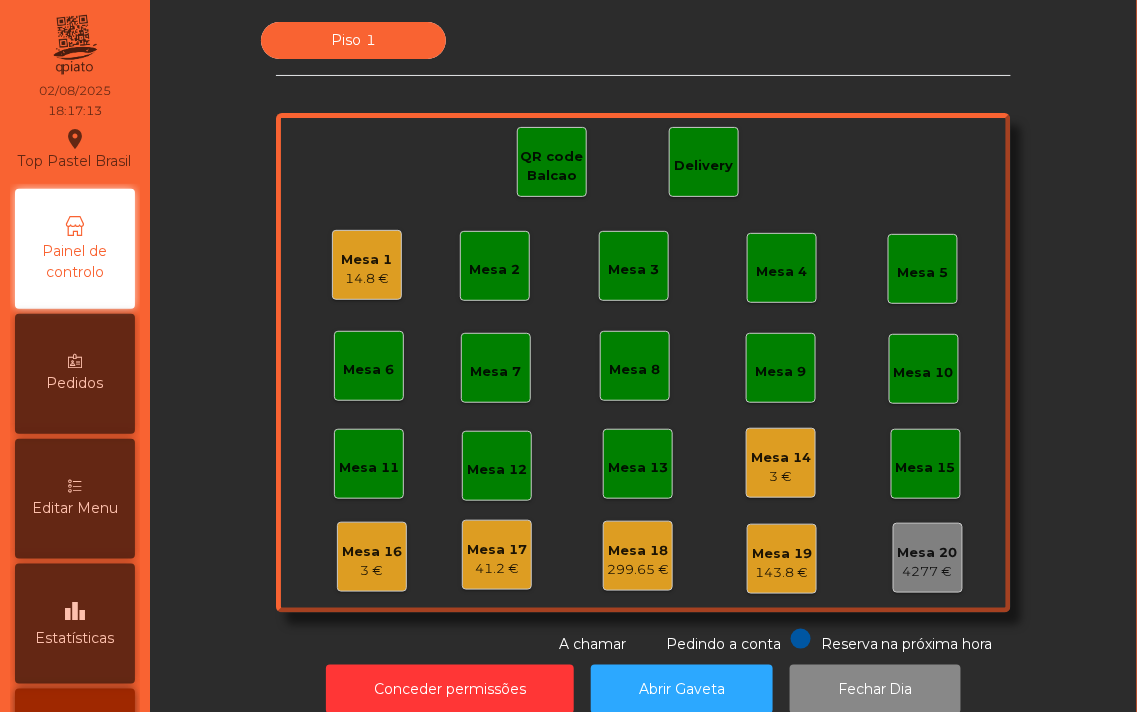 click 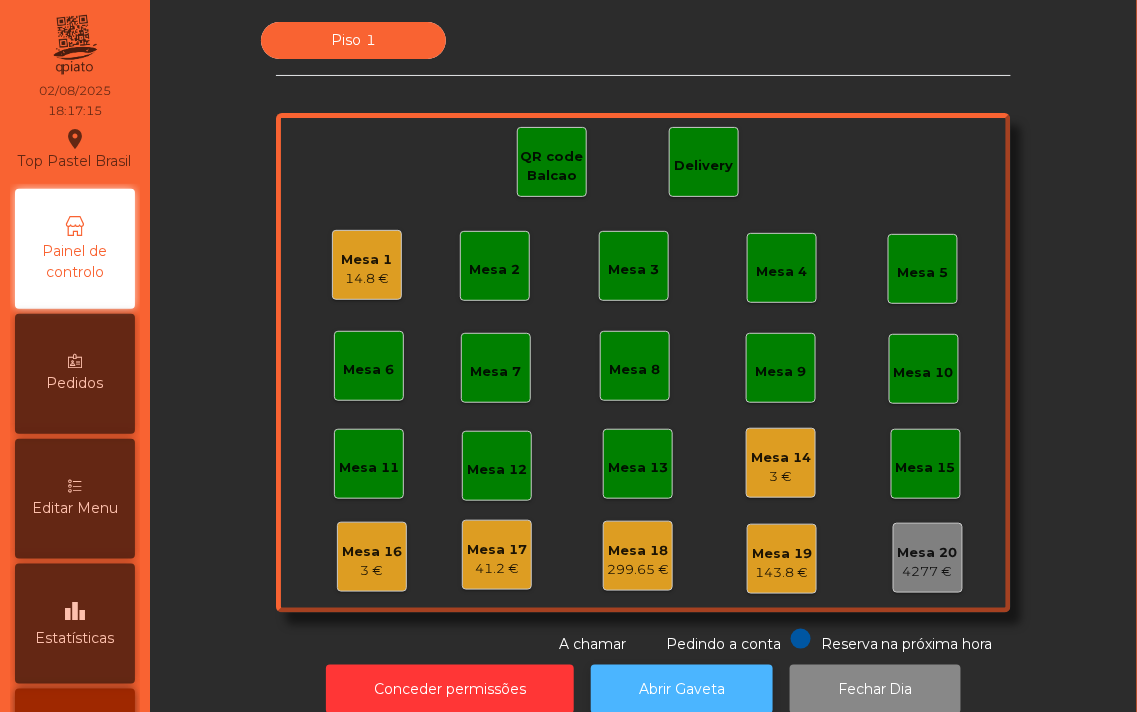 click on "Abrir Gaveta" 